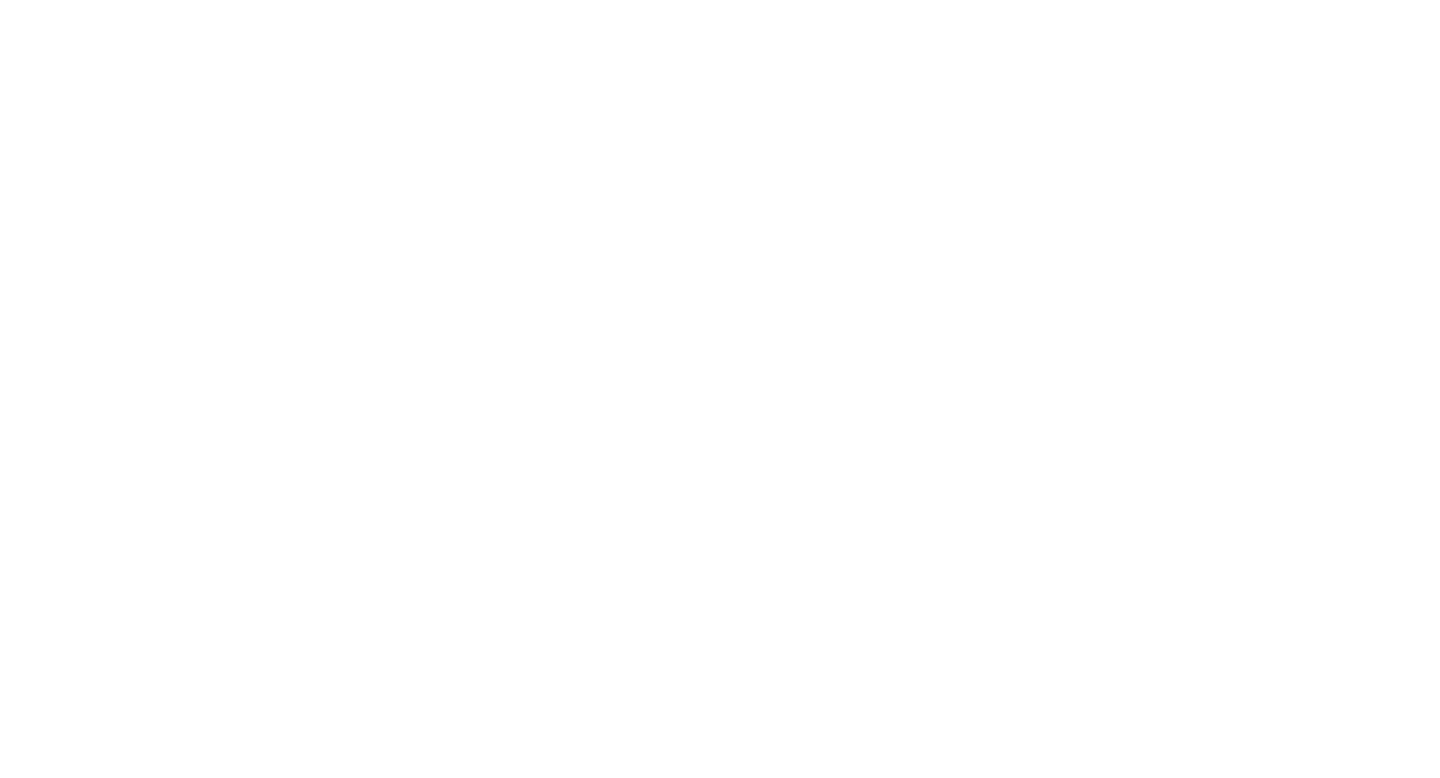 scroll, scrollTop: 0, scrollLeft: 0, axis: both 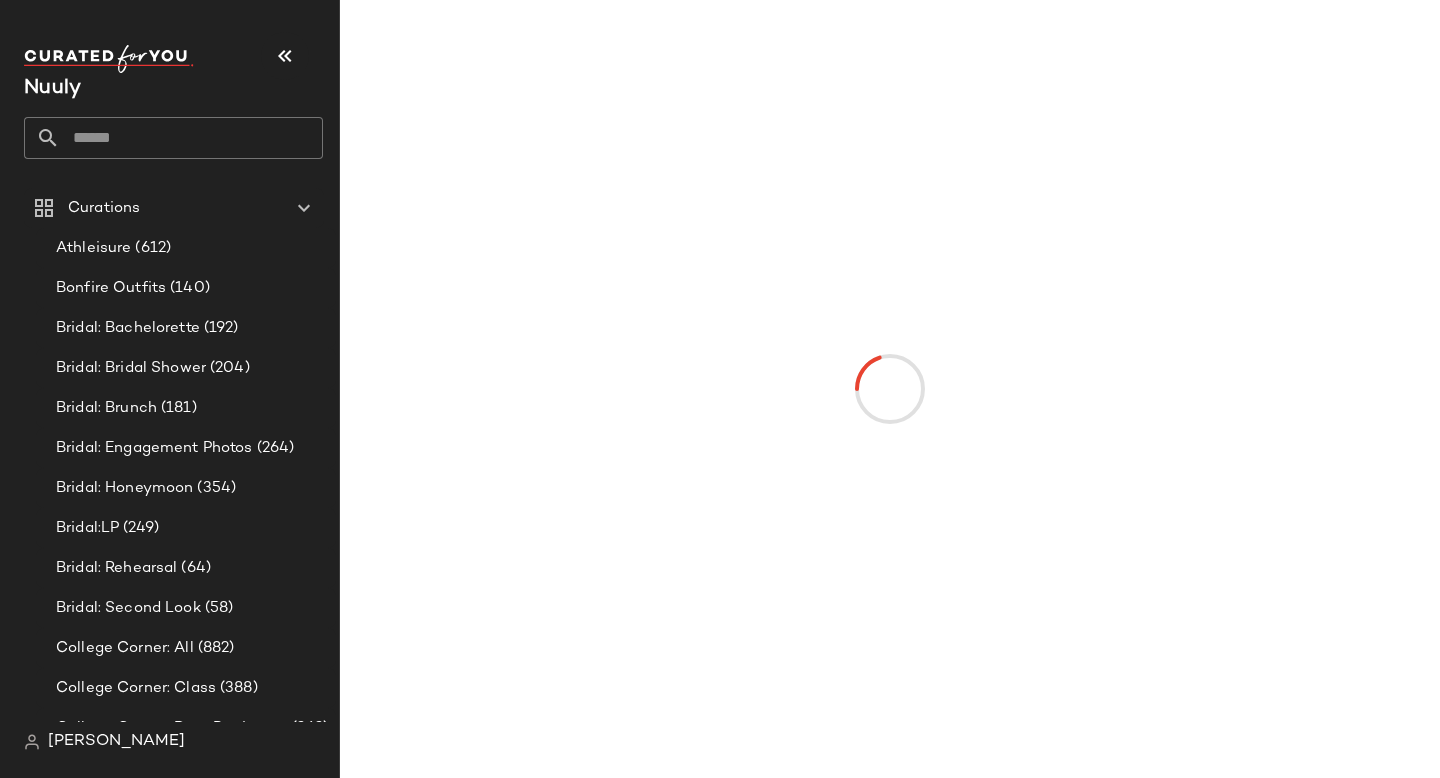 click 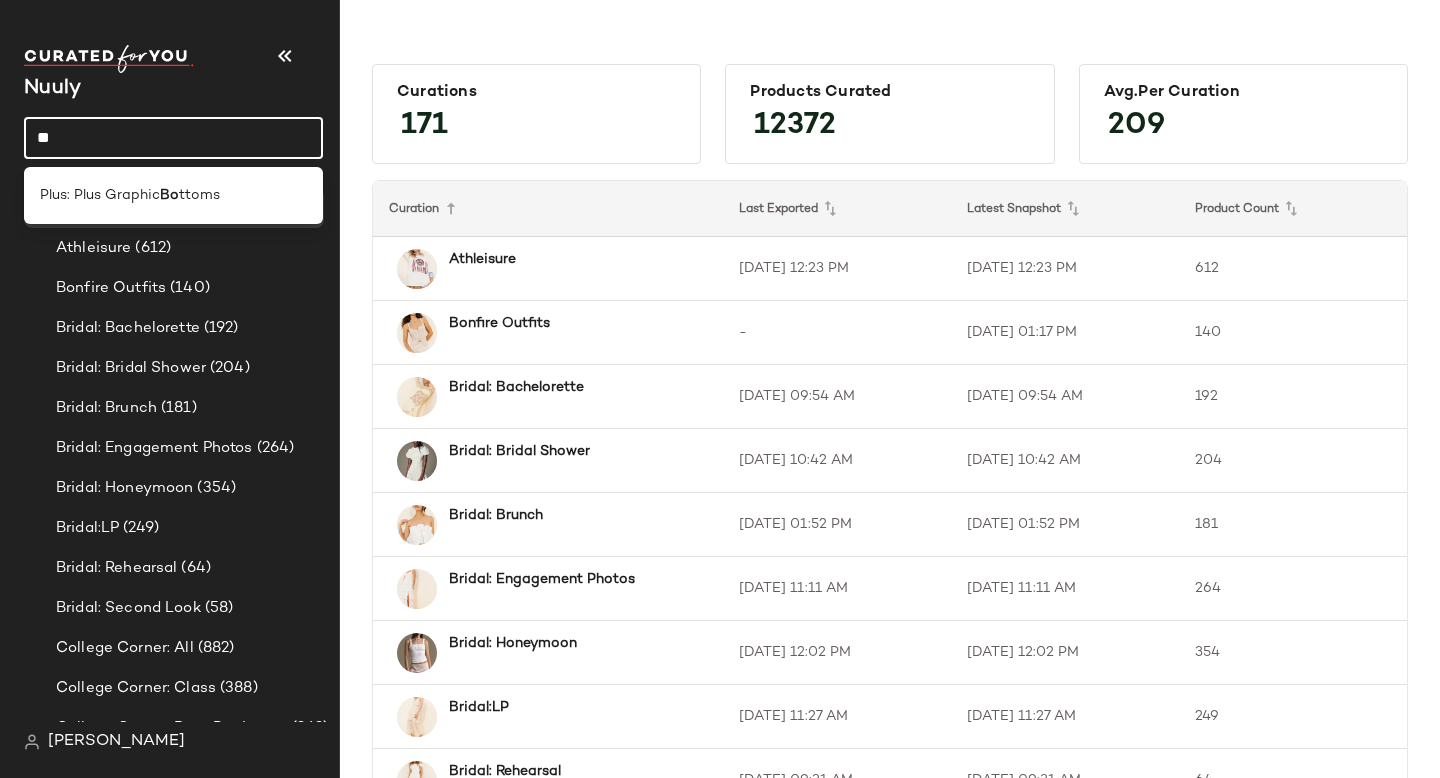 type on "*" 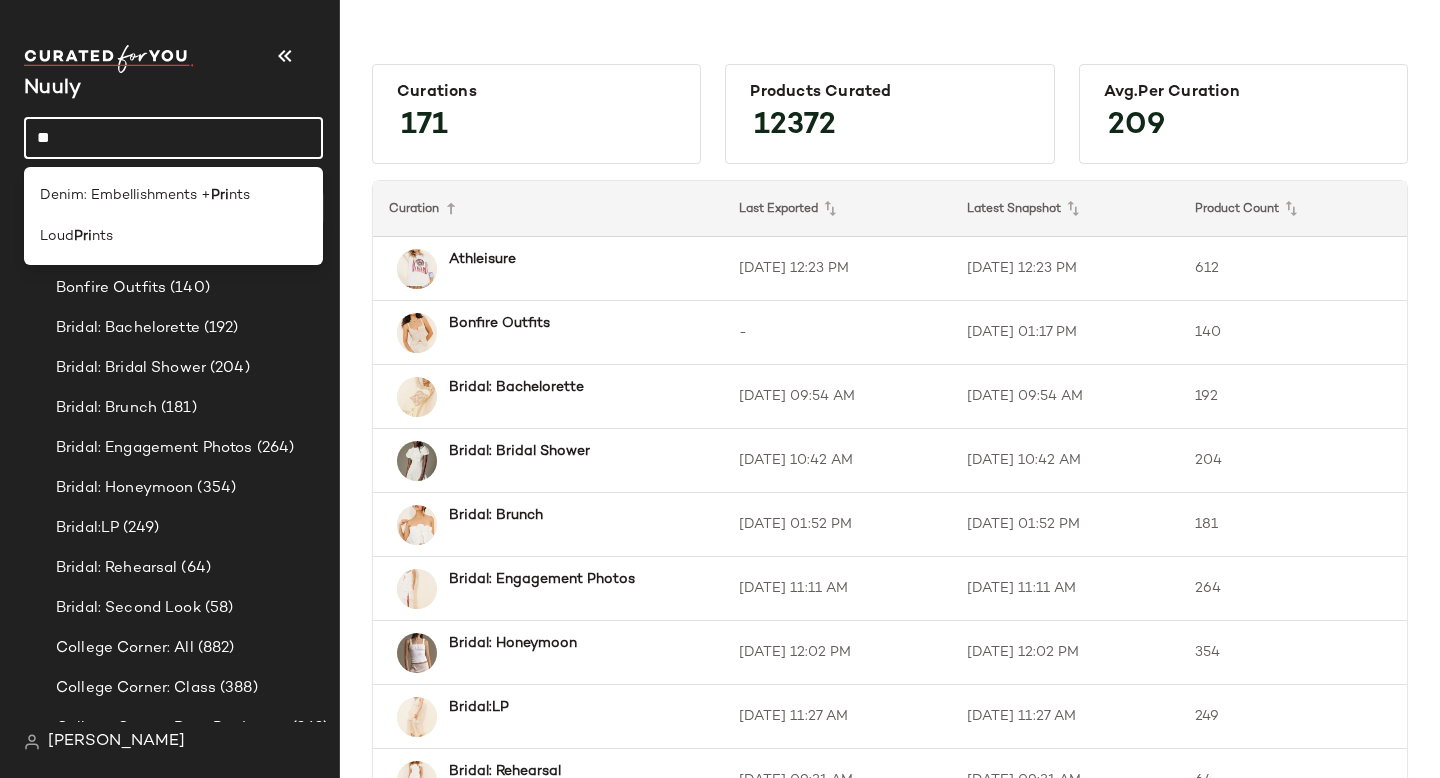 type on "*" 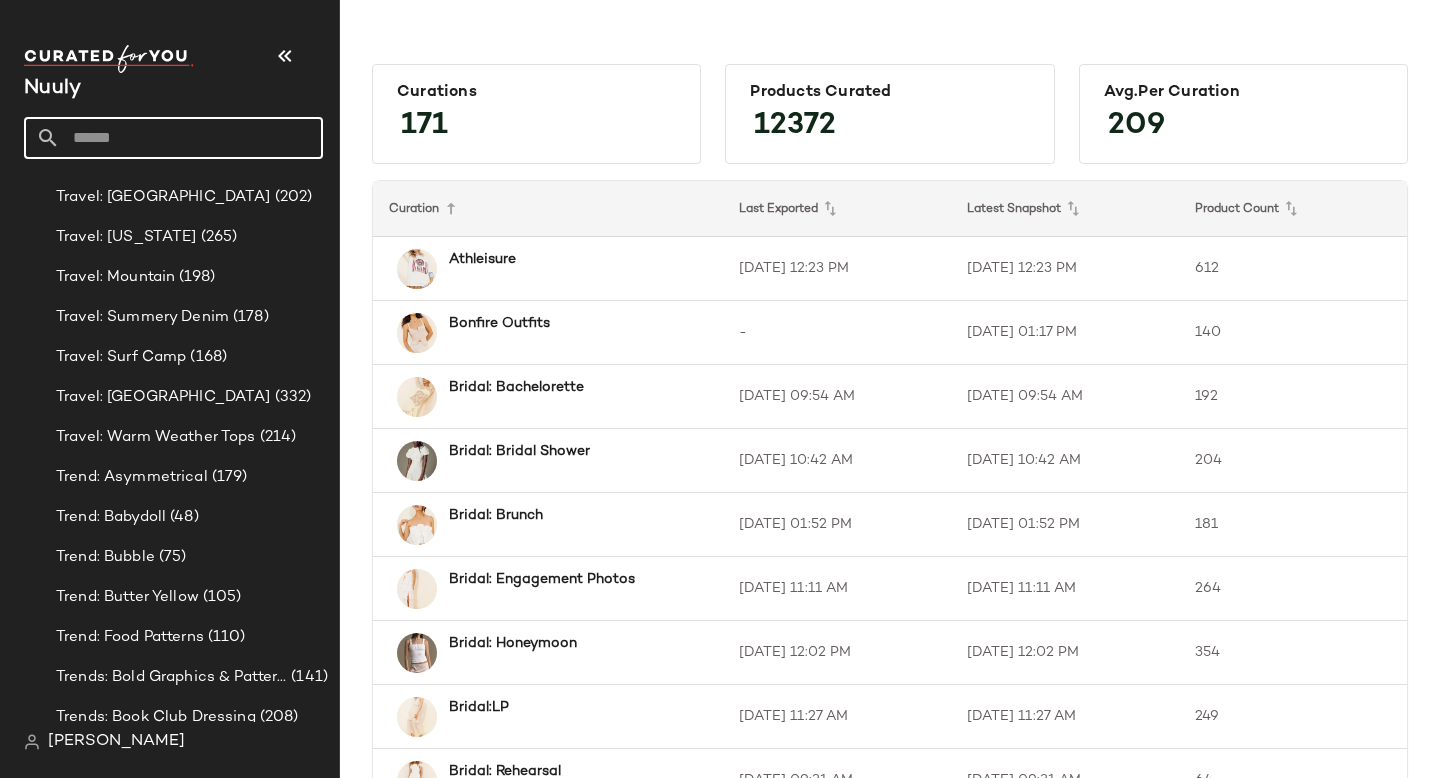 scroll, scrollTop: 5023, scrollLeft: 0, axis: vertical 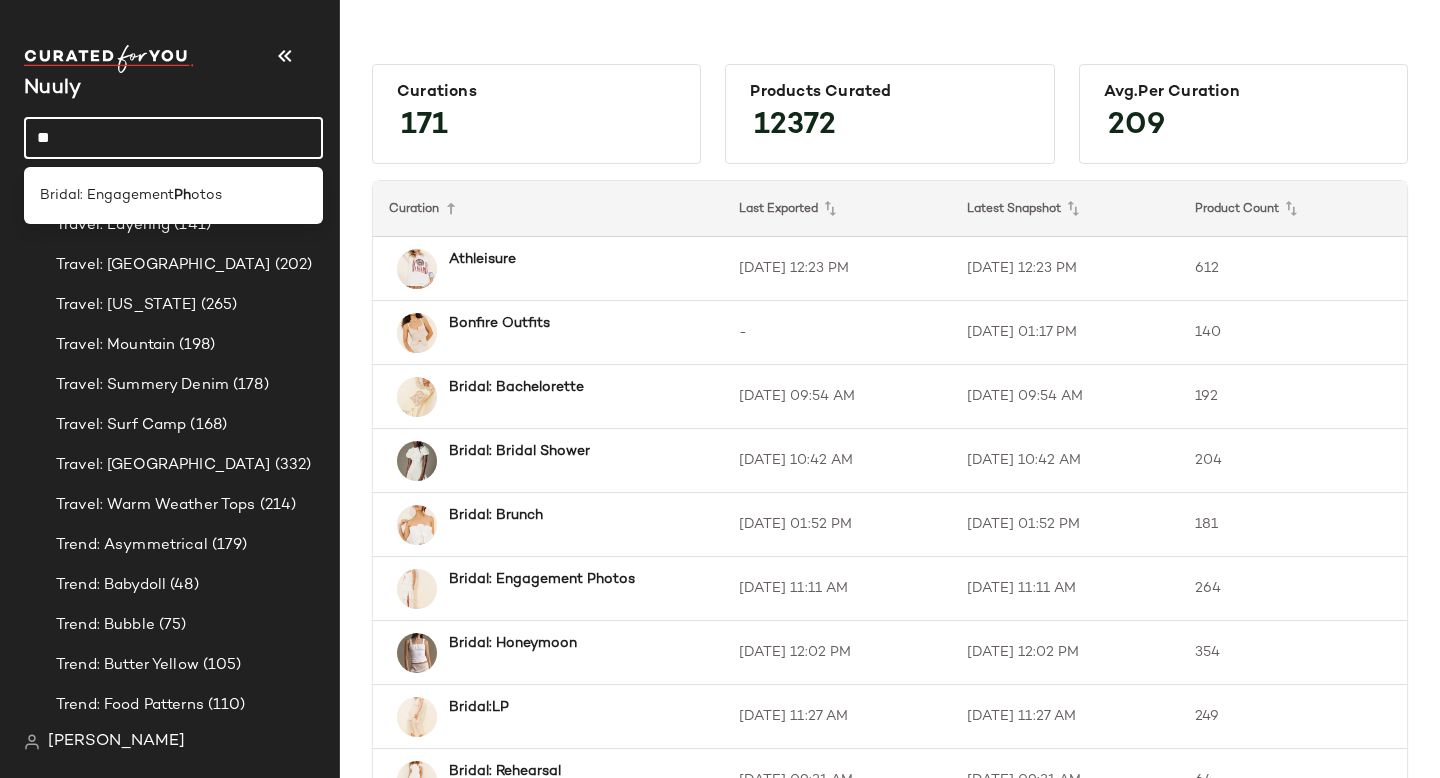 type on "*" 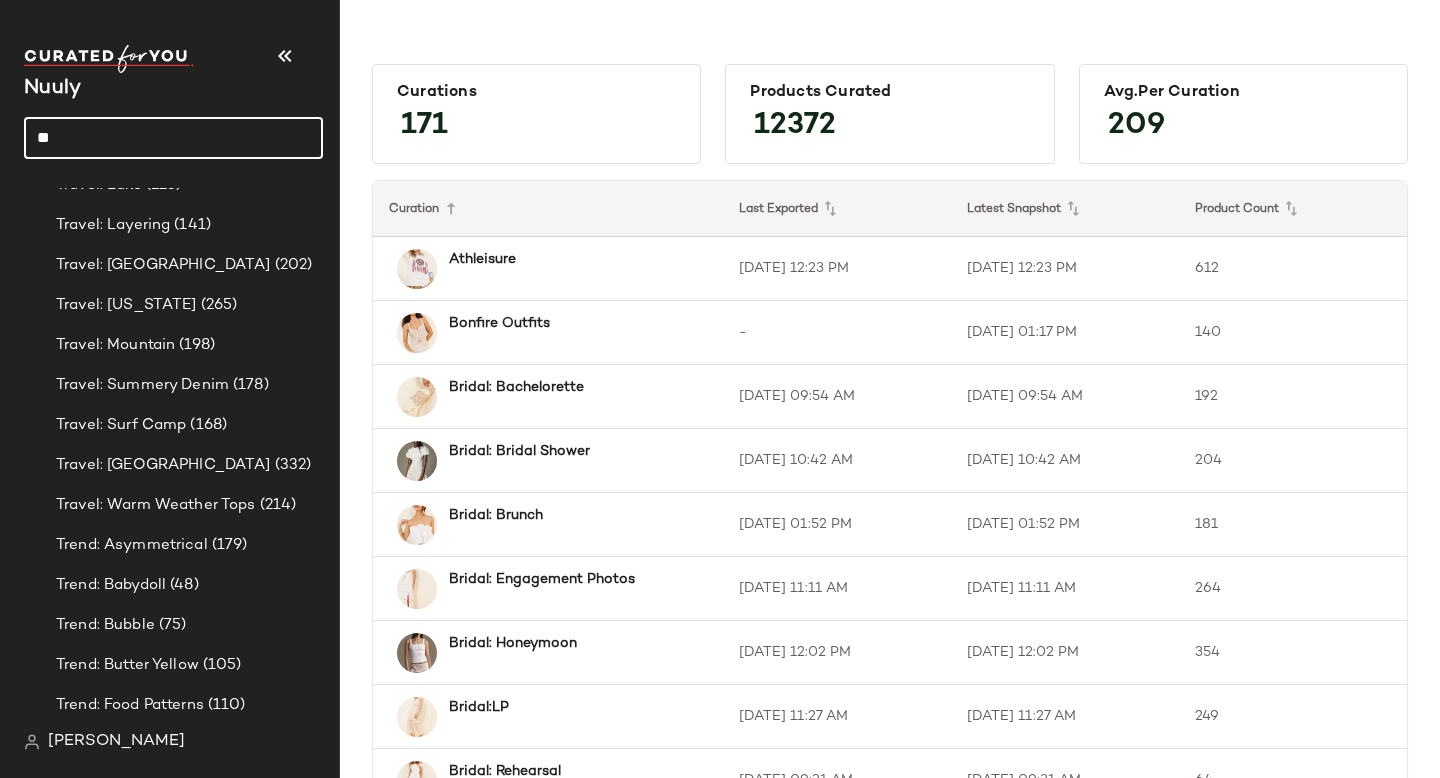 type on "*" 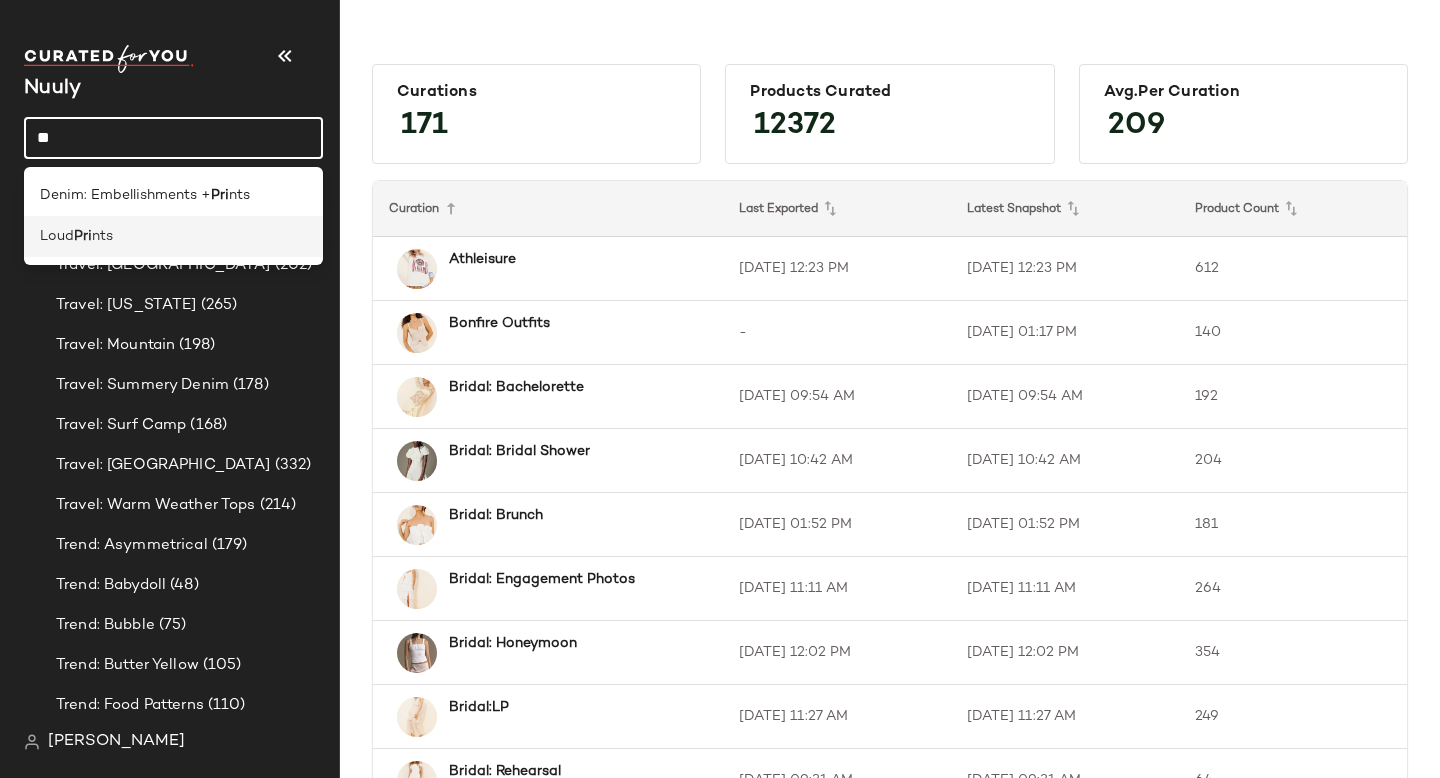 type on "*" 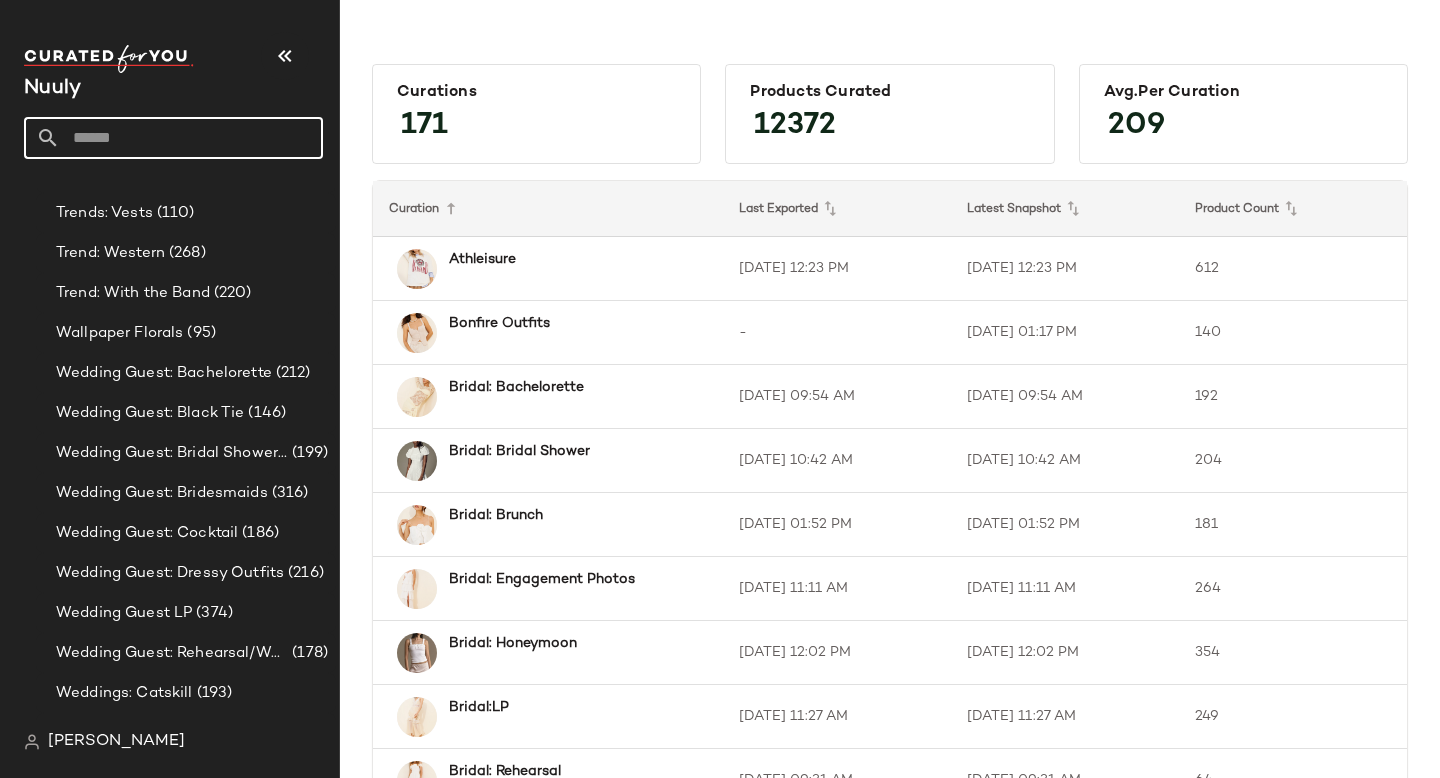 scroll, scrollTop: 5843, scrollLeft: 0, axis: vertical 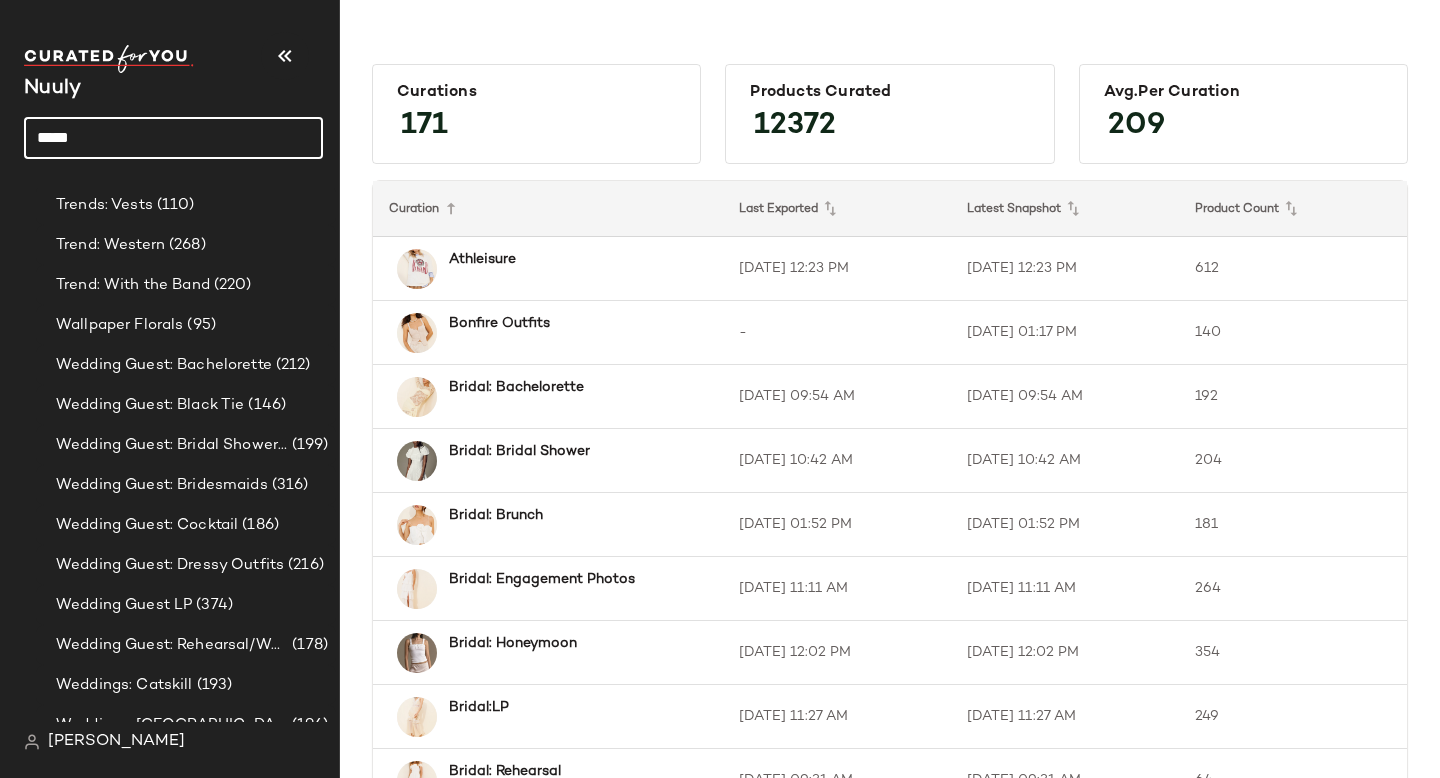 type on "*****" 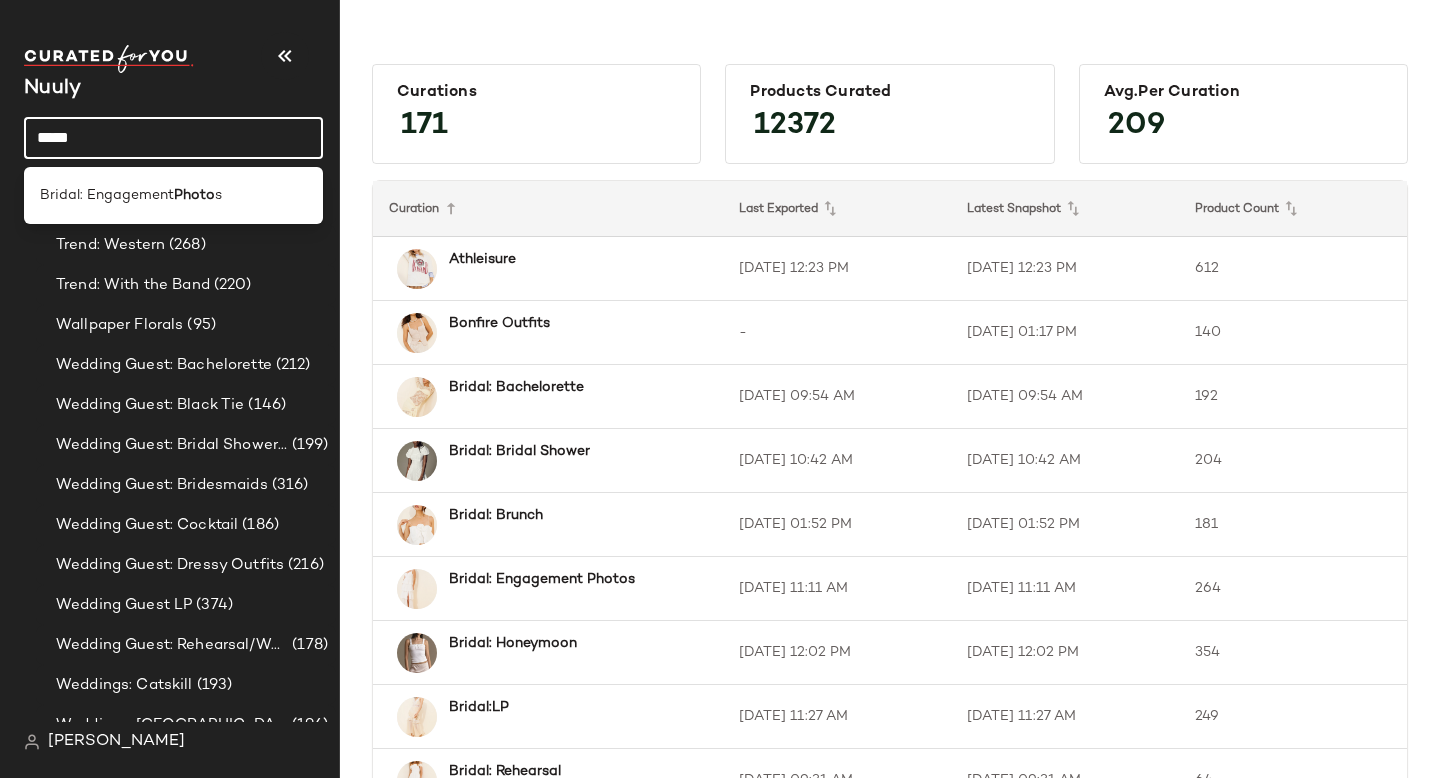 click on "Curations 171 Products Curated 12372 Avg.per Curation 209 Curation  Last Exported  Latest Snapshot  Product Count  Athleisure [DATE] 12:23 PM [DATE] 12:23 PM 612 Bonfire Outfits - [DATE] 01:17 PM 140 Bridal: Bachelorette [DATE] 09:54 AM [DATE] 09:54 AM 192 Bridal: Bridal Shower [DATE] 10:42 AM [DATE] 10:42 AM 204 Bridal: Brunch [DATE] 01:52 PM [DATE] 01:52 PM 181 Bridal: Engagement Photos [DATE] 11:11 AM [DATE] 11:11 AM 264 Bridal: Honeymoon [DATE] 12:02 PM [DATE] 12:02 PM 354 Bridal:LP [DATE] 11:27 AM [DATE] 11:27 AM 249 Bridal: Rehearsal [DATE] 09:31 AM [DATE] 09:31 AM 64 Bridal: Second Look [DATE] 09:29 AM [DATE] 09:29 AM 58 [GEOGRAPHIC_DATA]: All [DATE] 01:21 PM [DATE] 01:21 PM 882 [GEOGRAPHIC_DATA]: Class [DATE] 12:44 PM [DATE] 12:44 PM 388 College Corner: Date Parties + Formals [DATE] 11:33 AM [DATE] 11:33 AM 262 College Corner: Gameday [DATE] 01:06 PM [DATE] 01:06 PM 238 College Corner: Internship [DATE] 09:51 AM [DATE] 09:51 AM 246 College Corner: Rush [DATE] 10:16 AM 201 171 -" 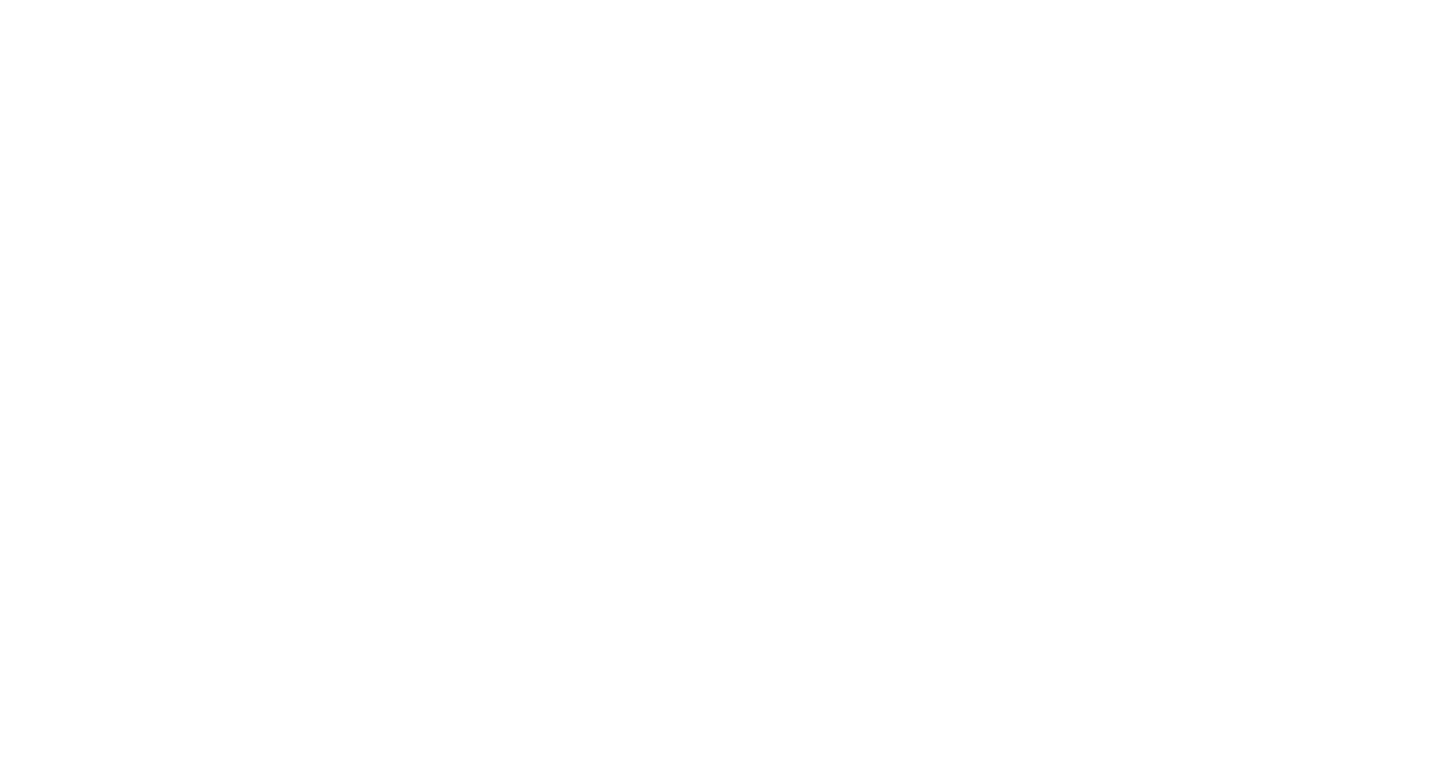 scroll, scrollTop: 0, scrollLeft: 0, axis: both 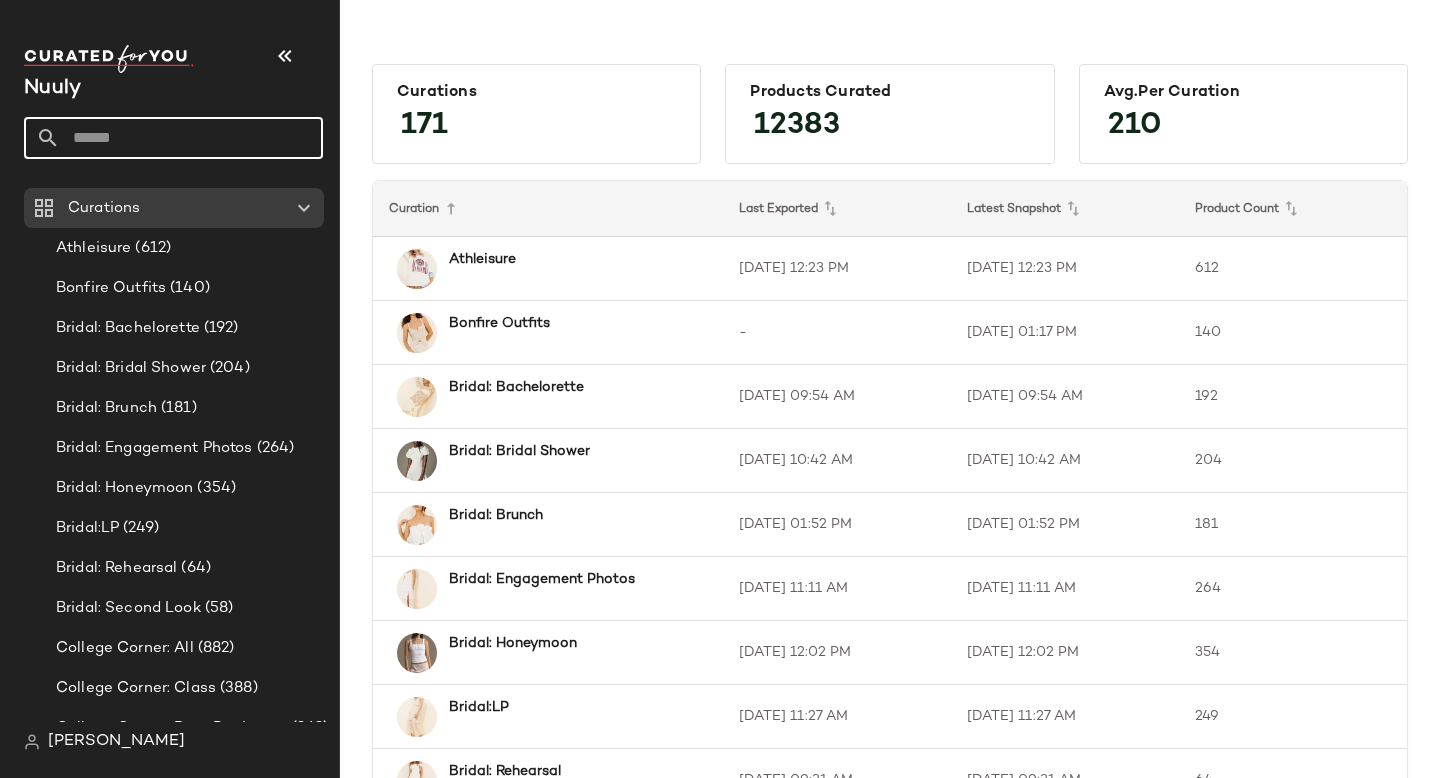 click 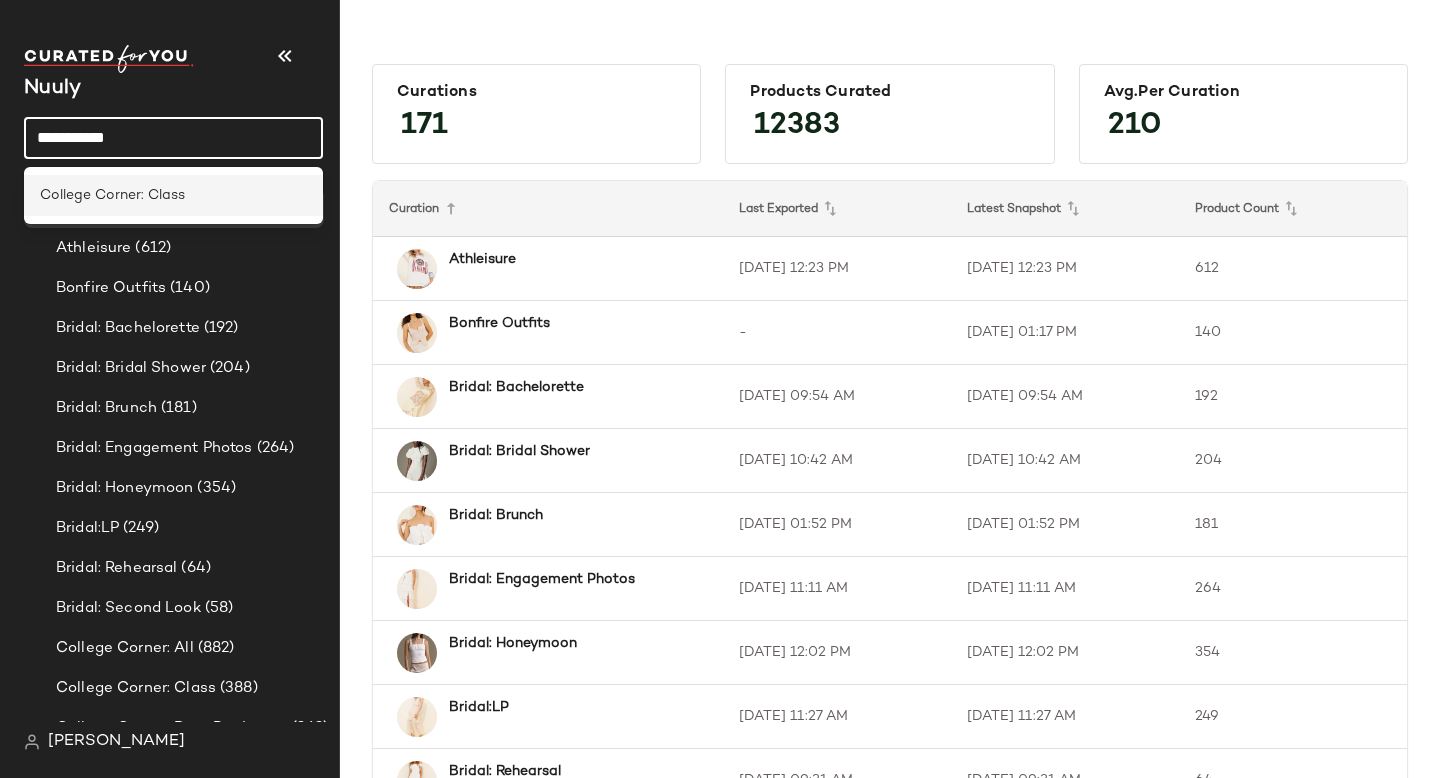 type on "**********" 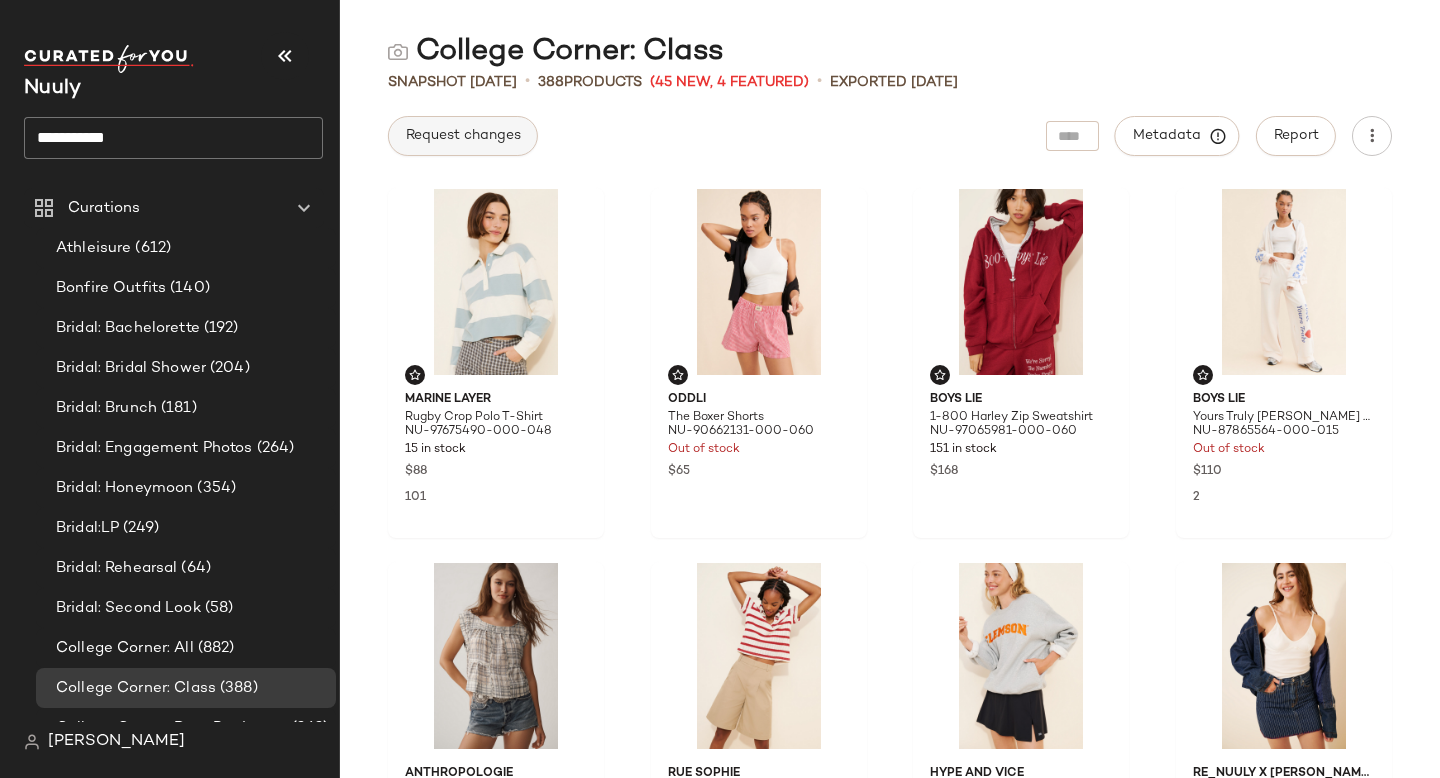 click on "Request changes" 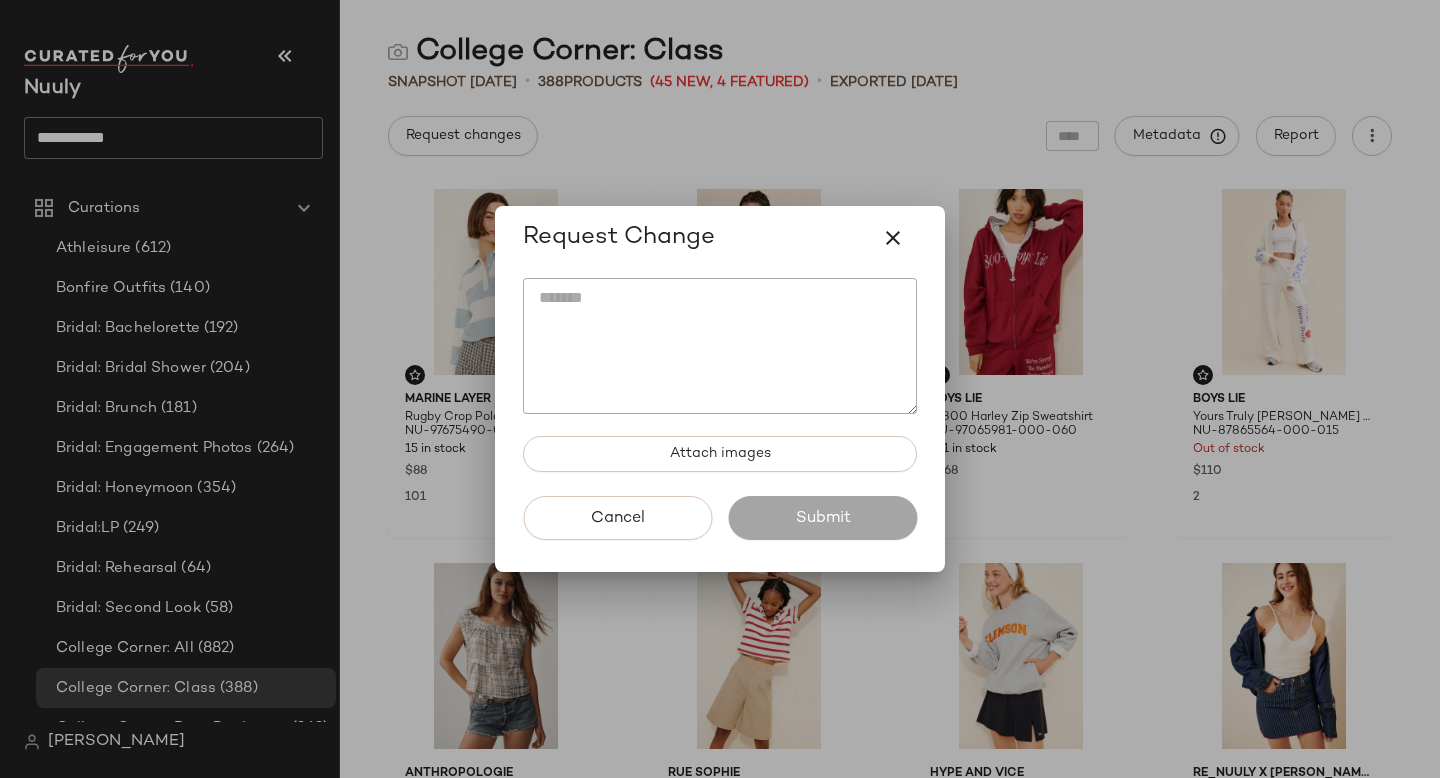 click 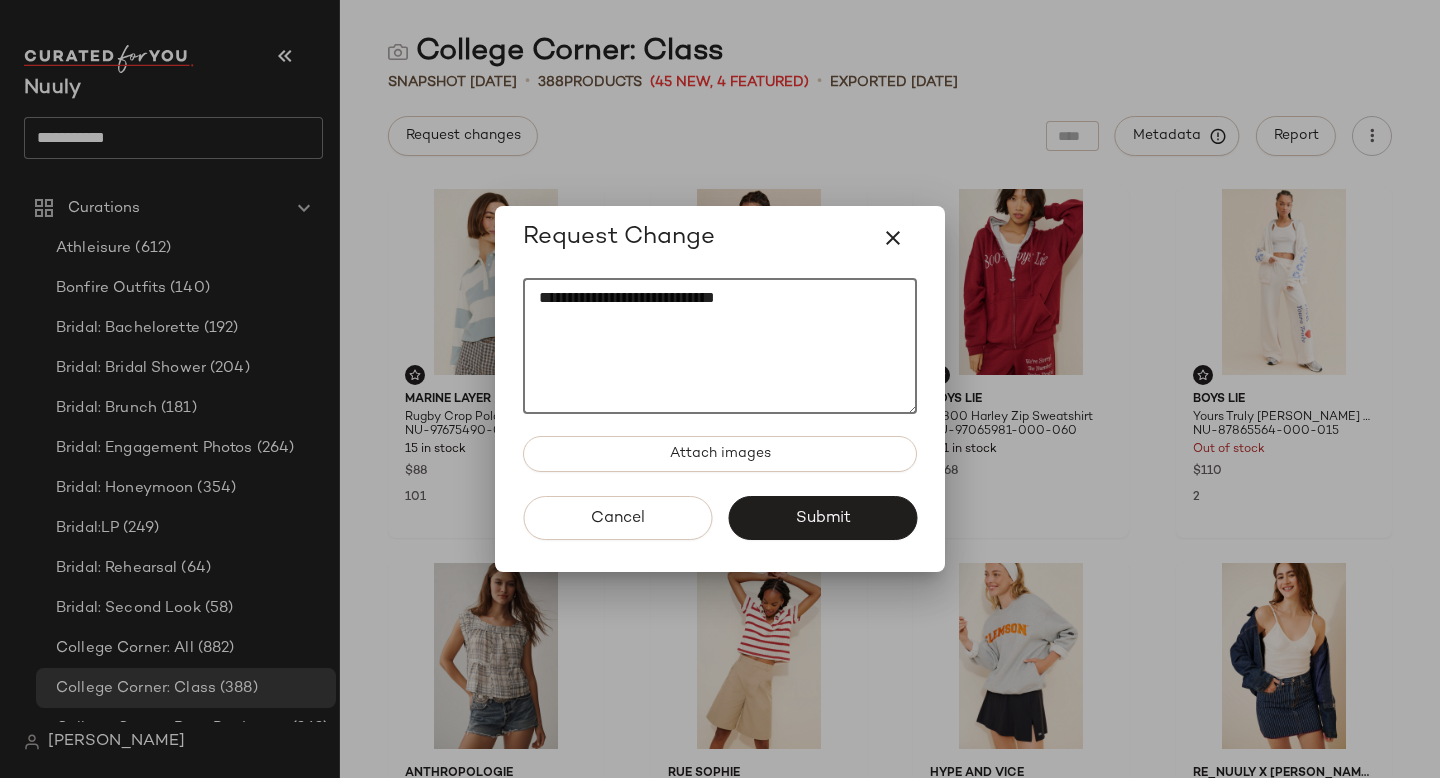 paste on "**********" 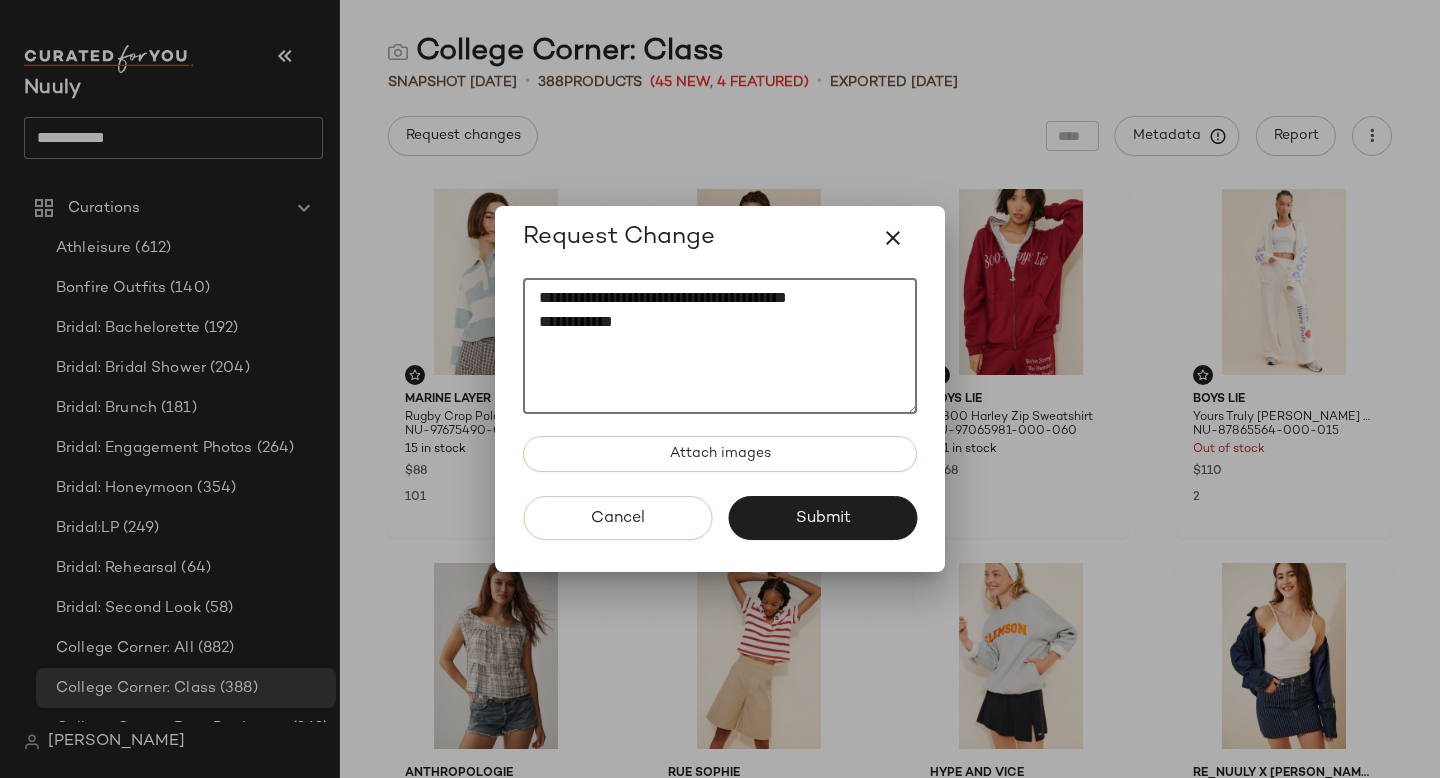 click on "**********" 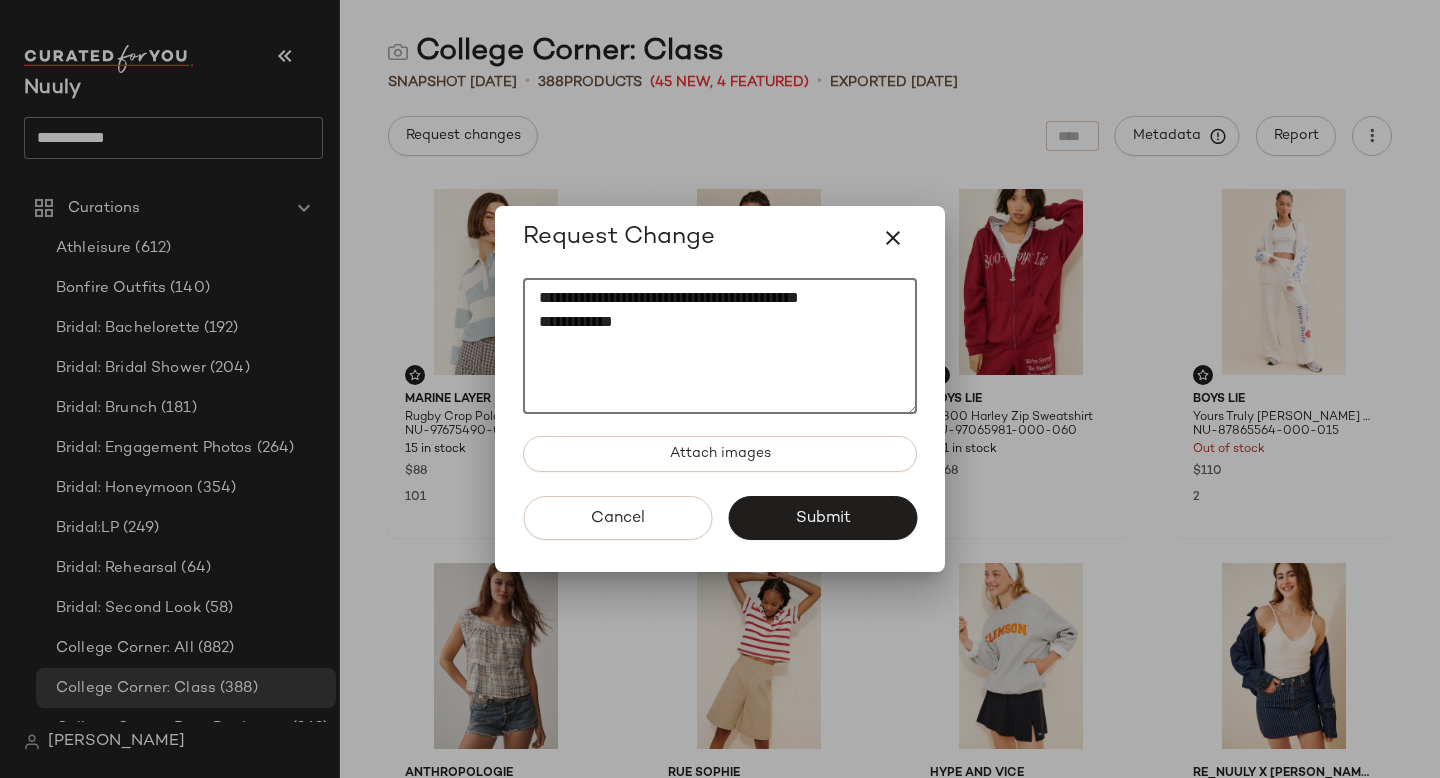 click on "**********" 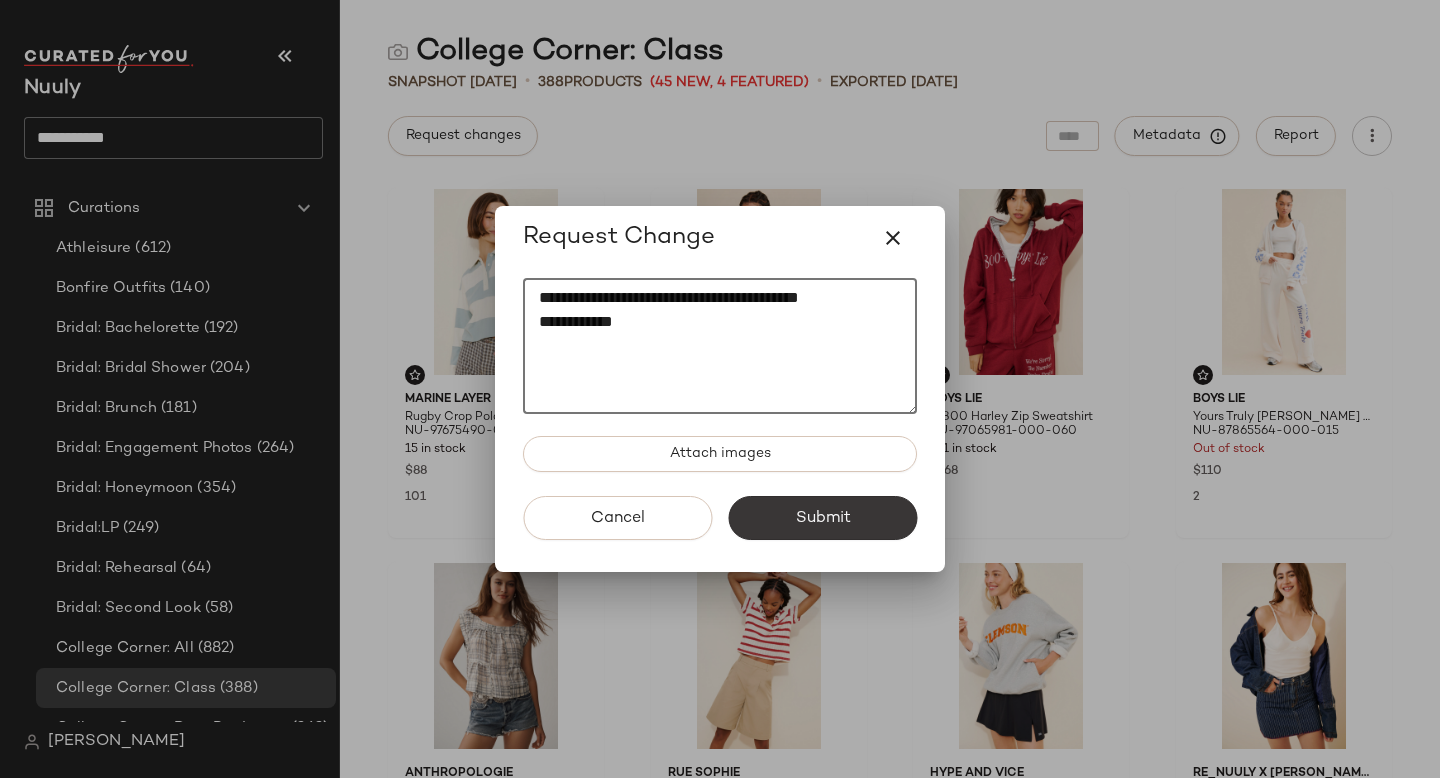 type on "**********" 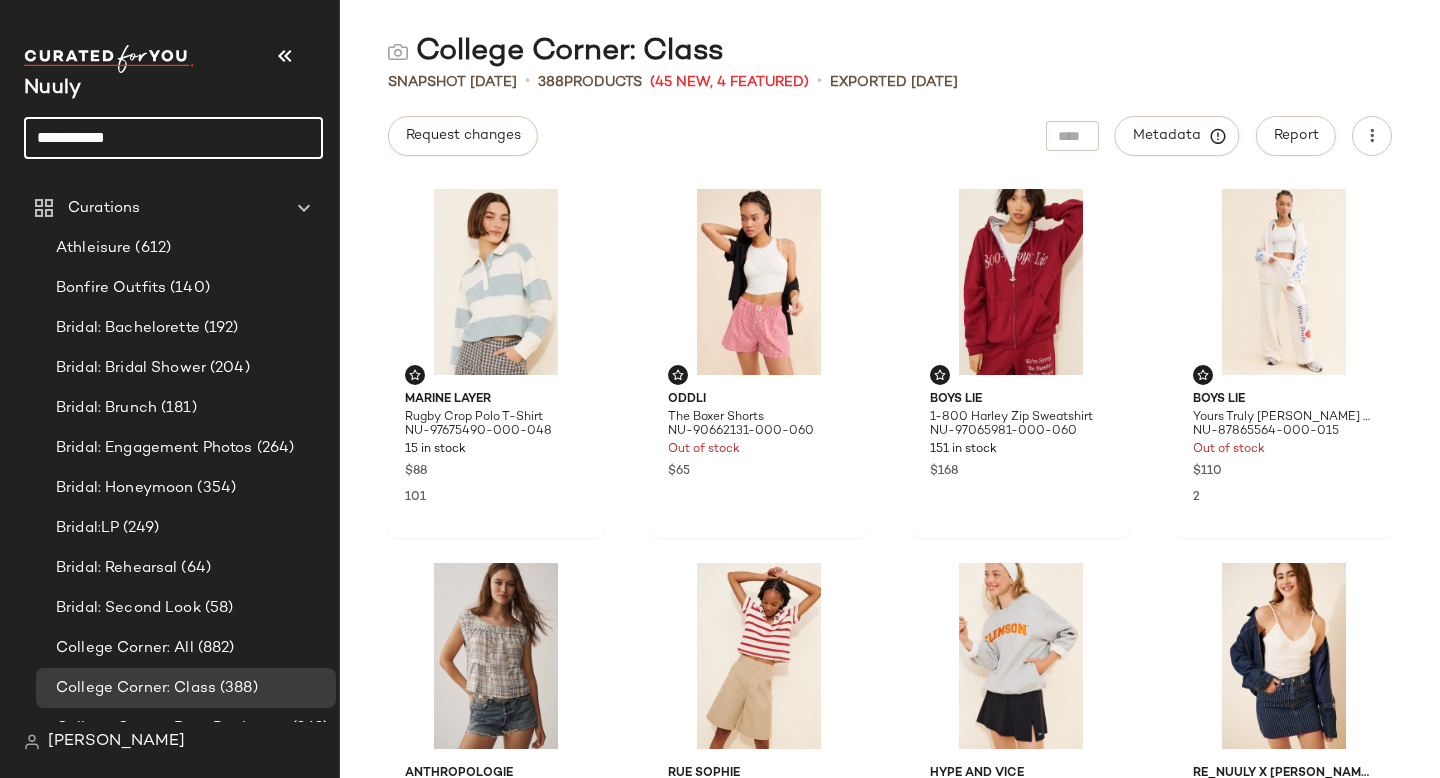 drag, startPoint x: 158, startPoint y: 140, endPoint x: 0, endPoint y: 136, distance: 158.05063 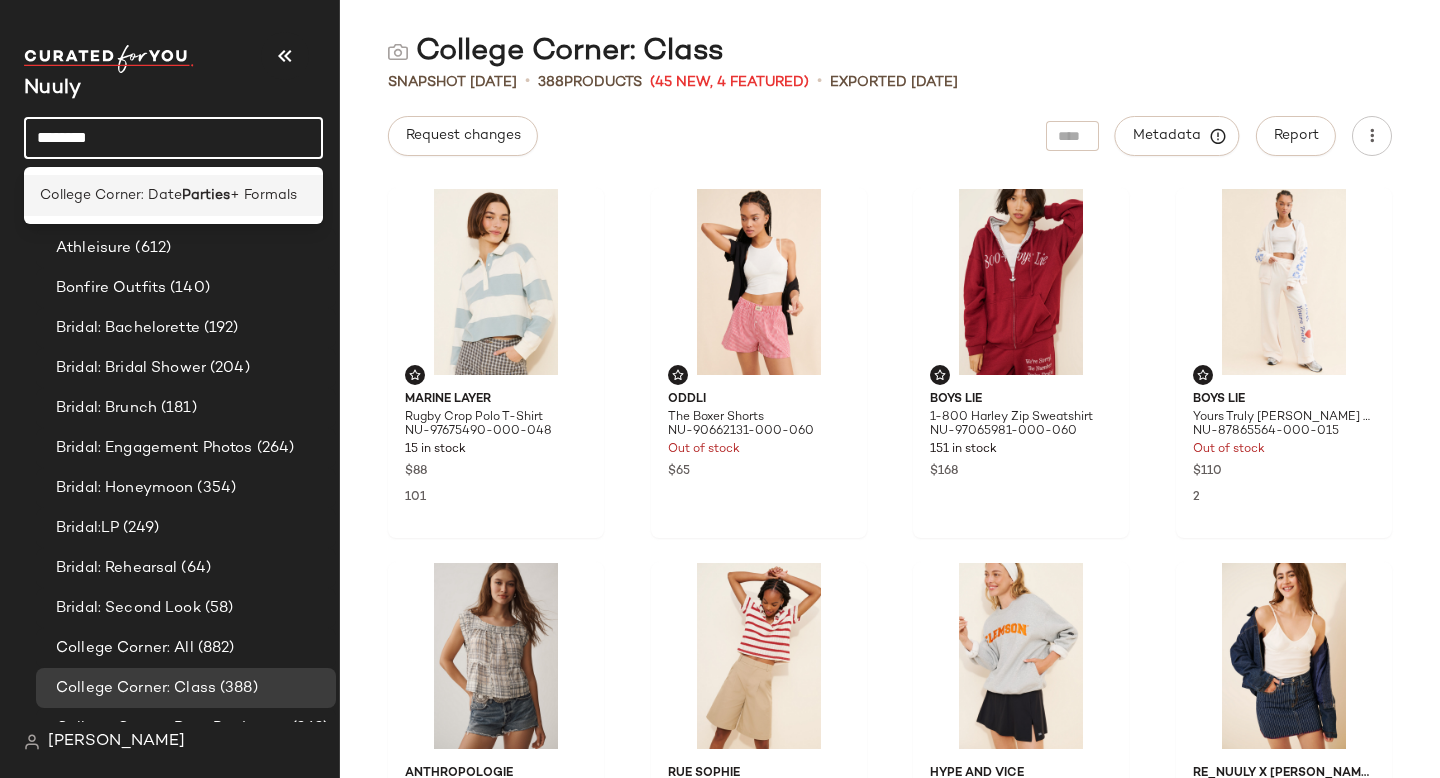 type on "*******" 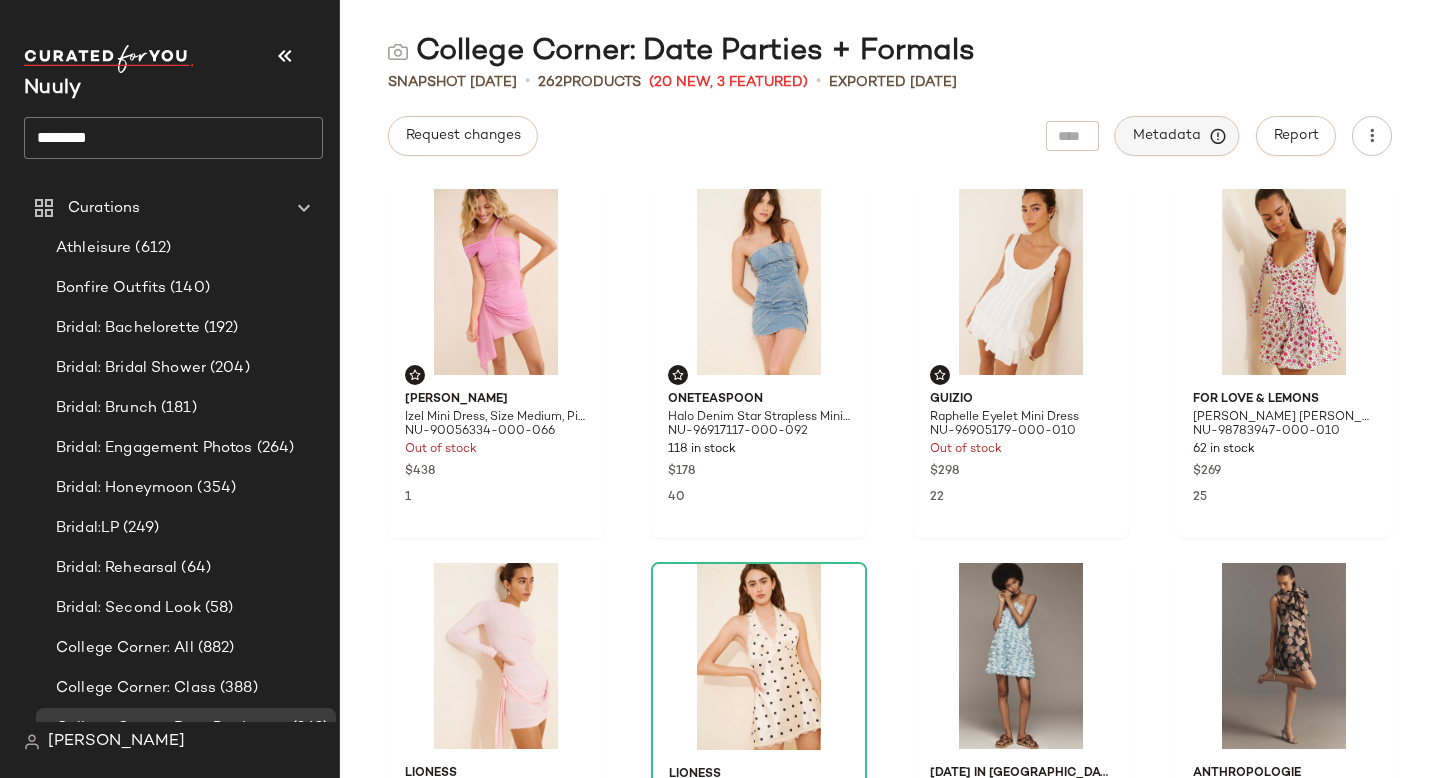 click on "Metadata" 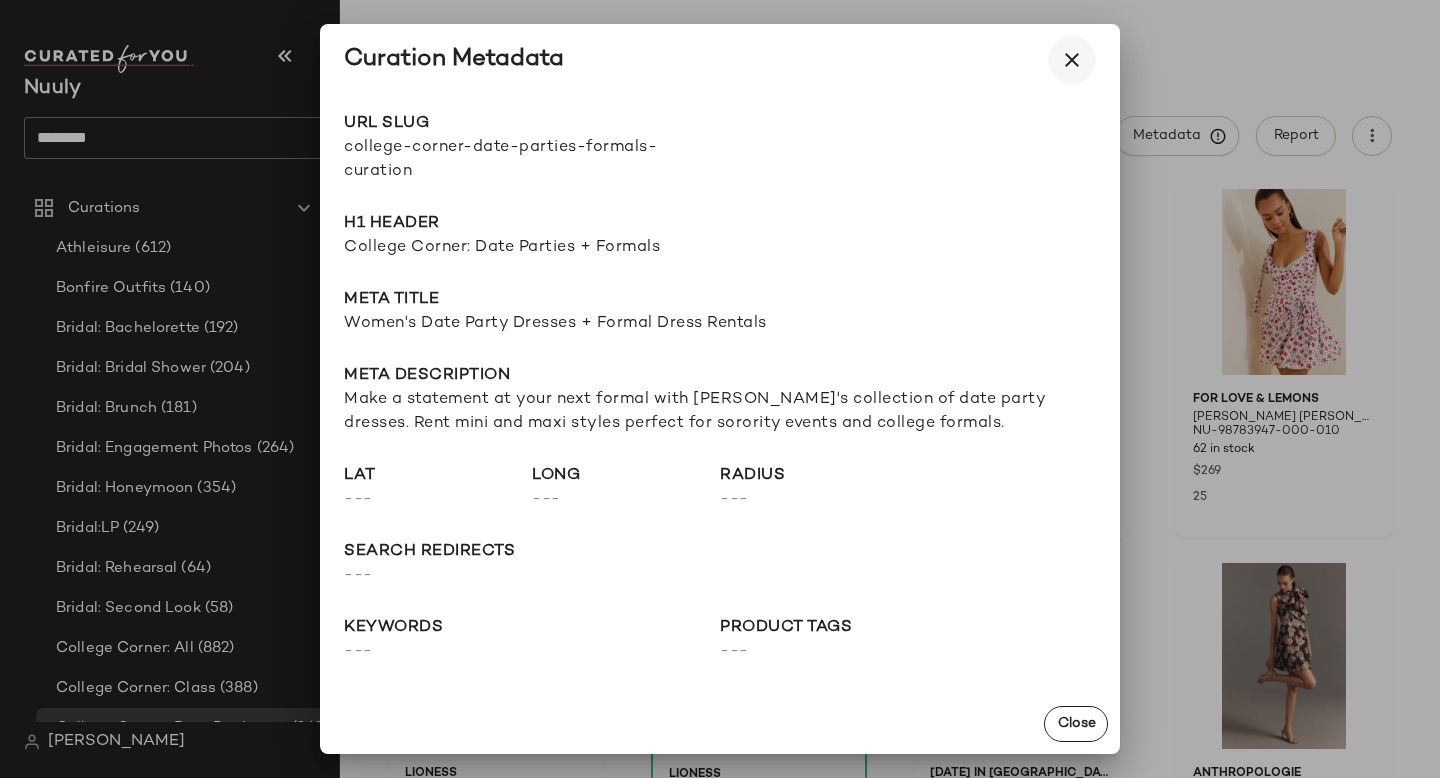 click at bounding box center (1072, 60) 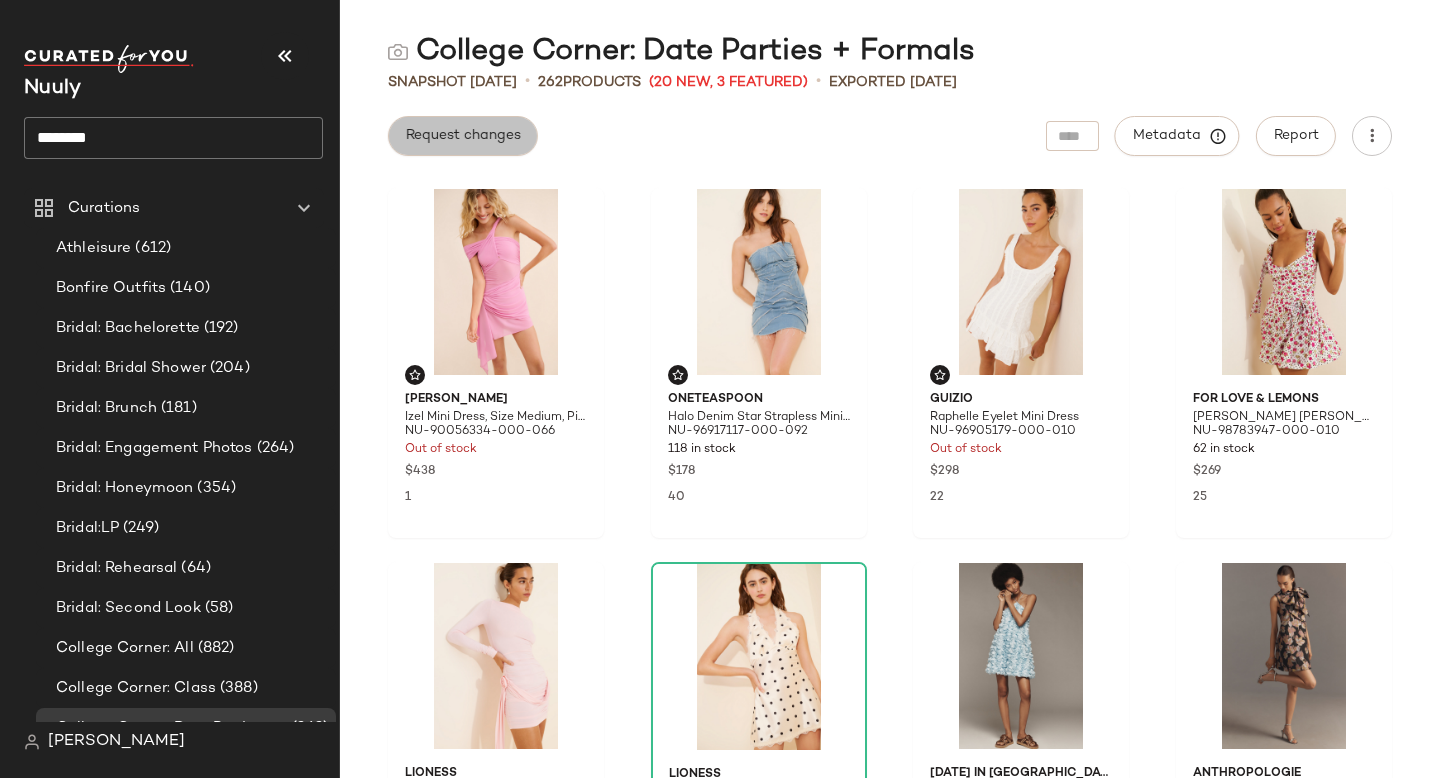 click on "Request changes" 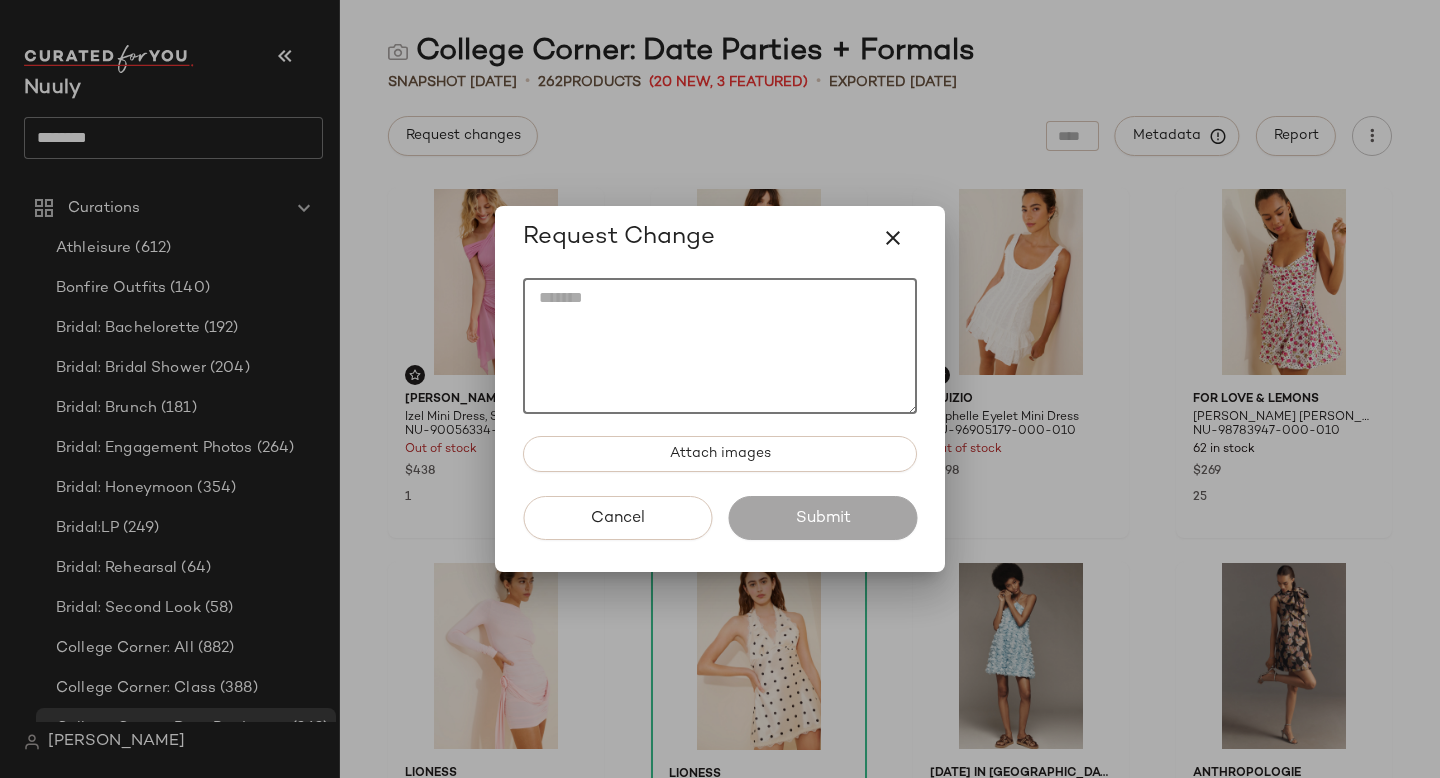click 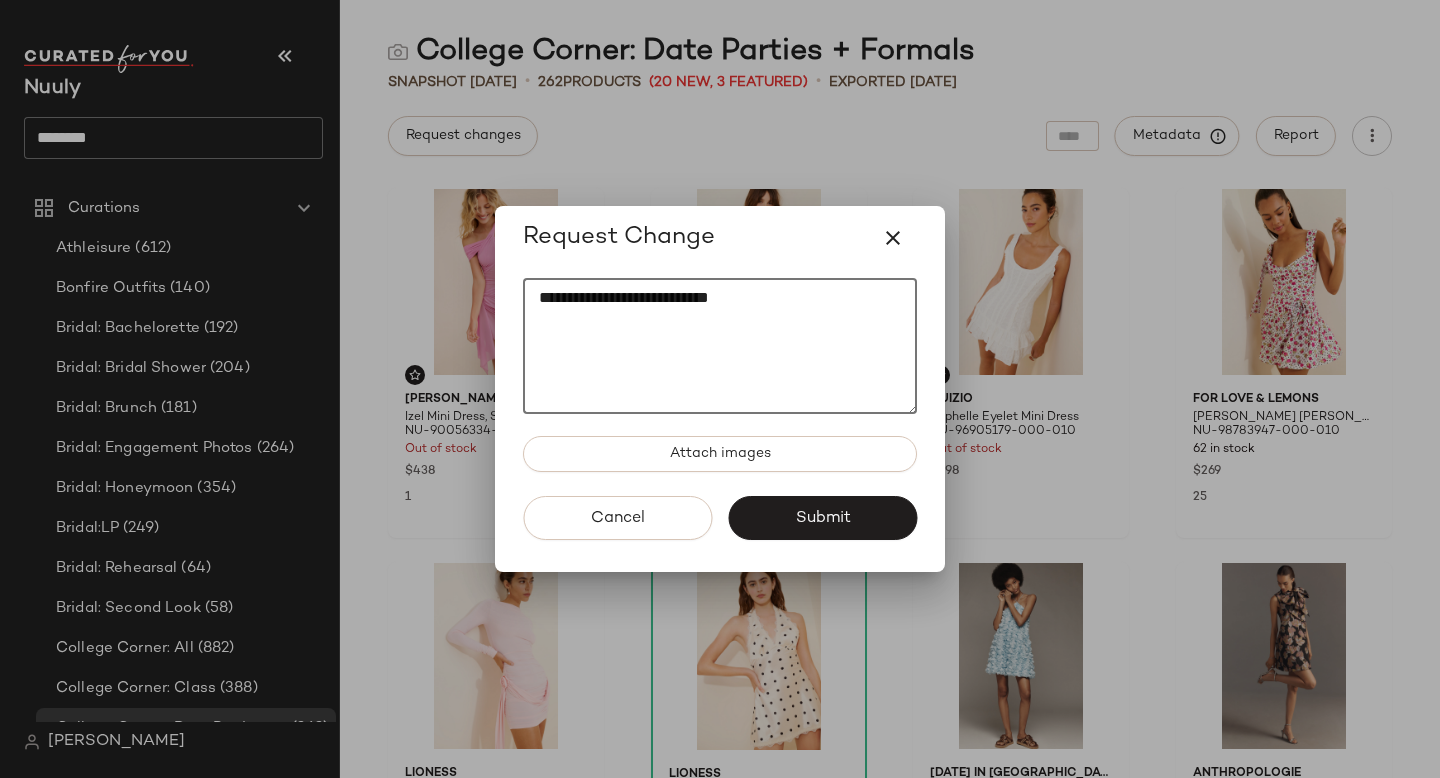 paste on "**********" 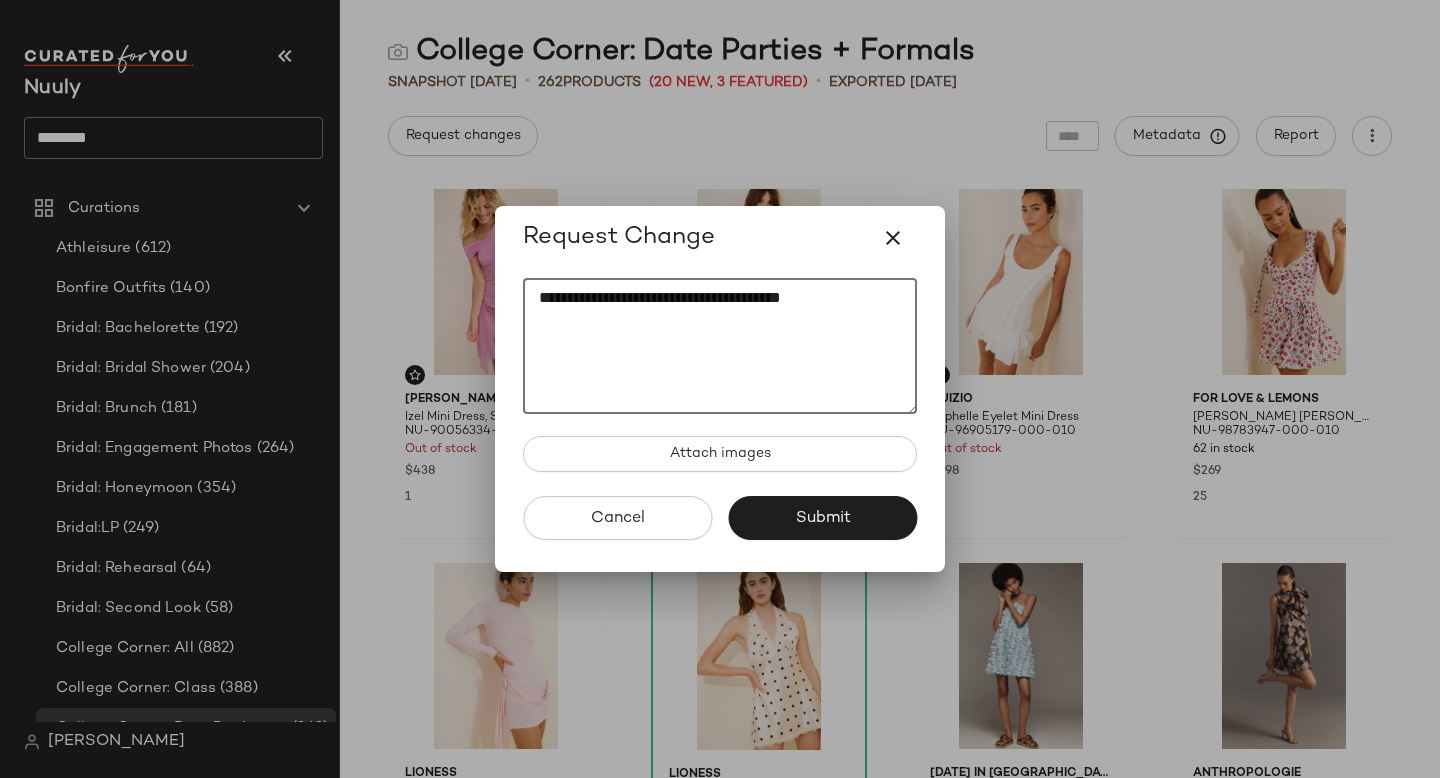 type on "**********" 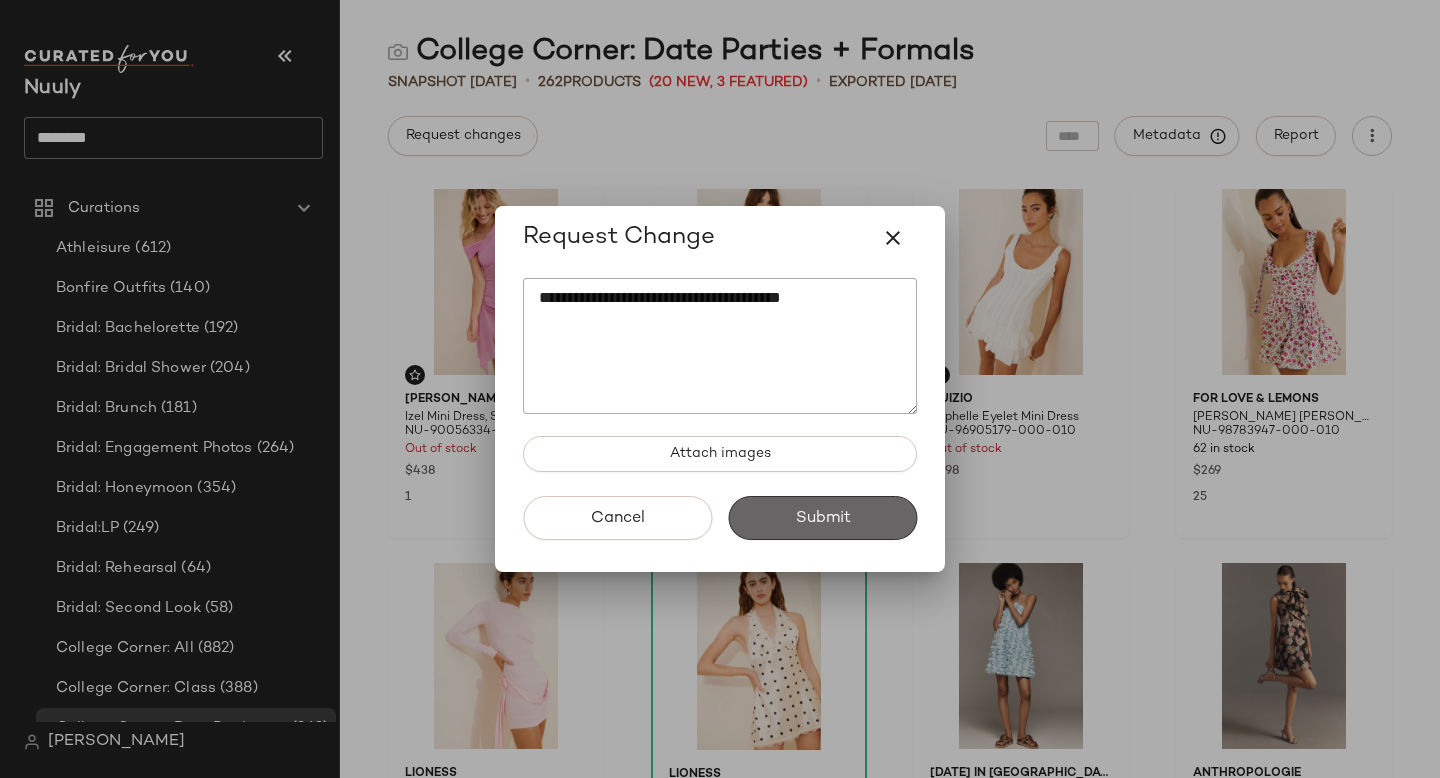 click on "Submit" 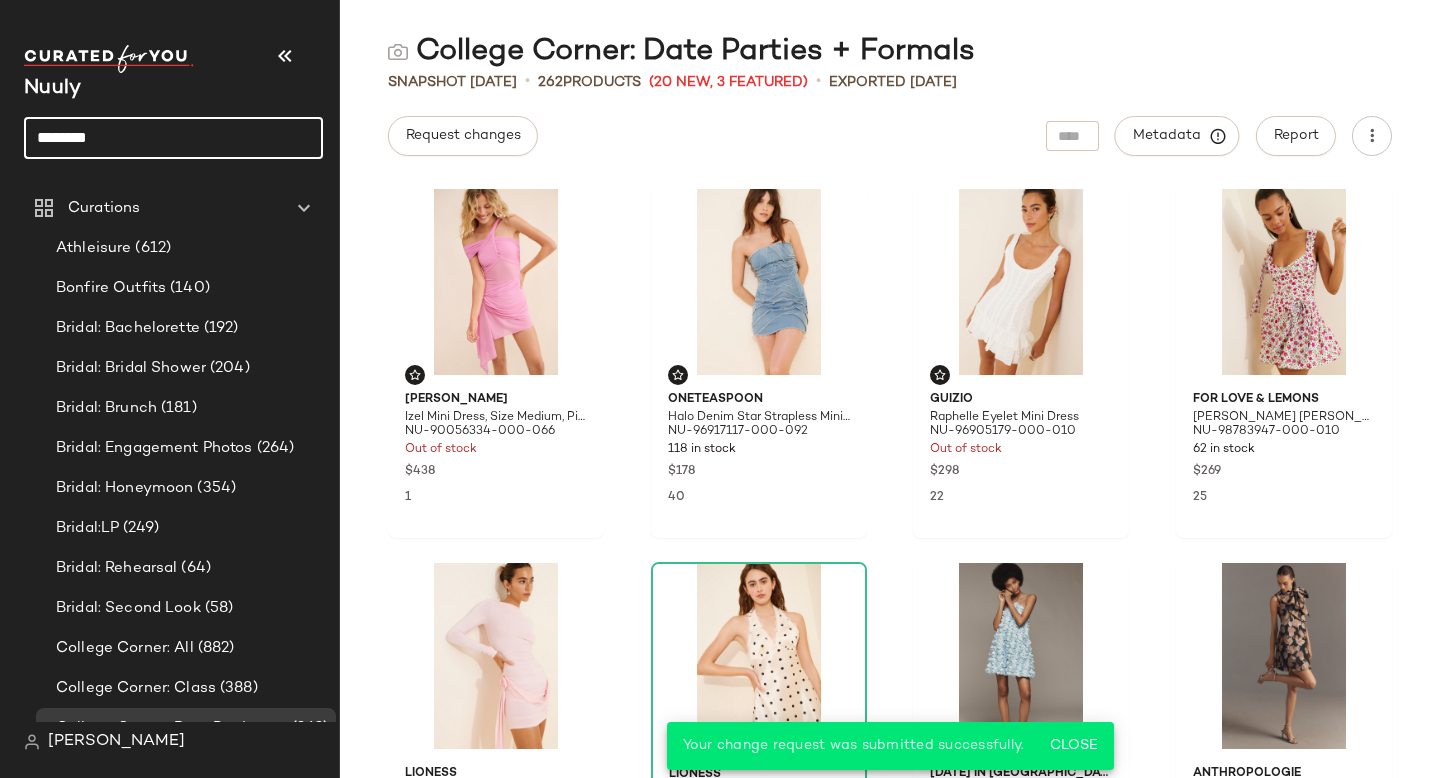 drag, startPoint x: 187, startPoint y: 143, endPoint x: 0, endPoint y: 143, distance: 187 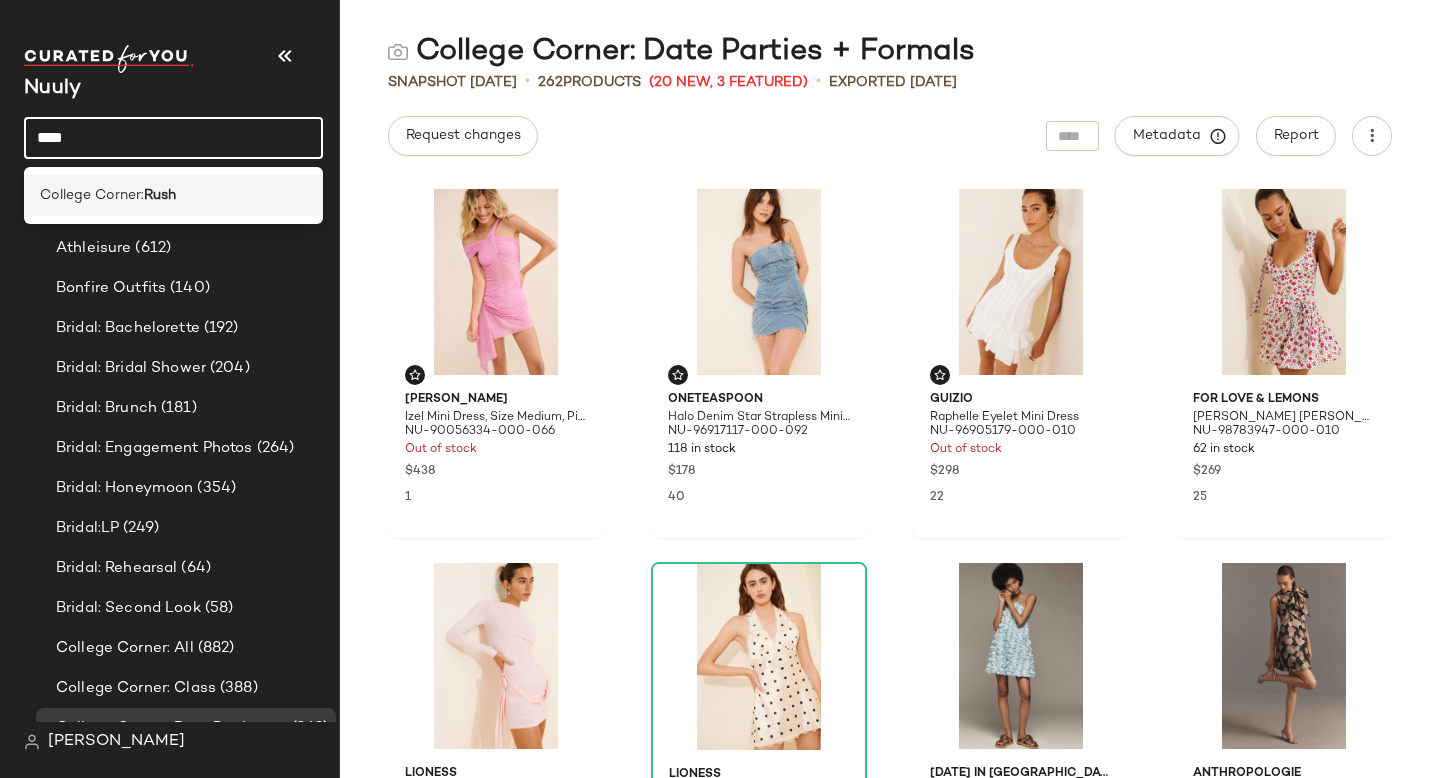 type on "****" 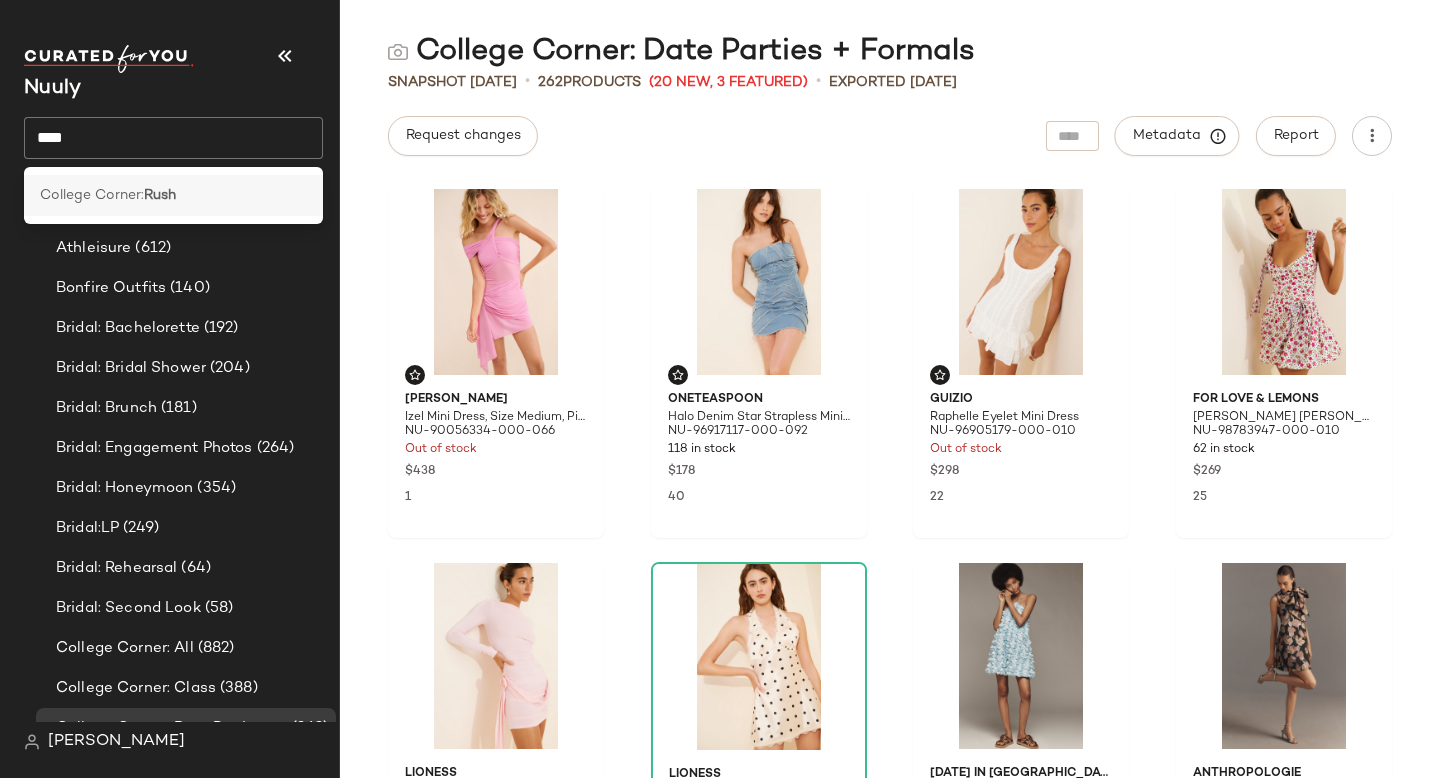 click on "College Corner:" at bounding box center [92, 195] 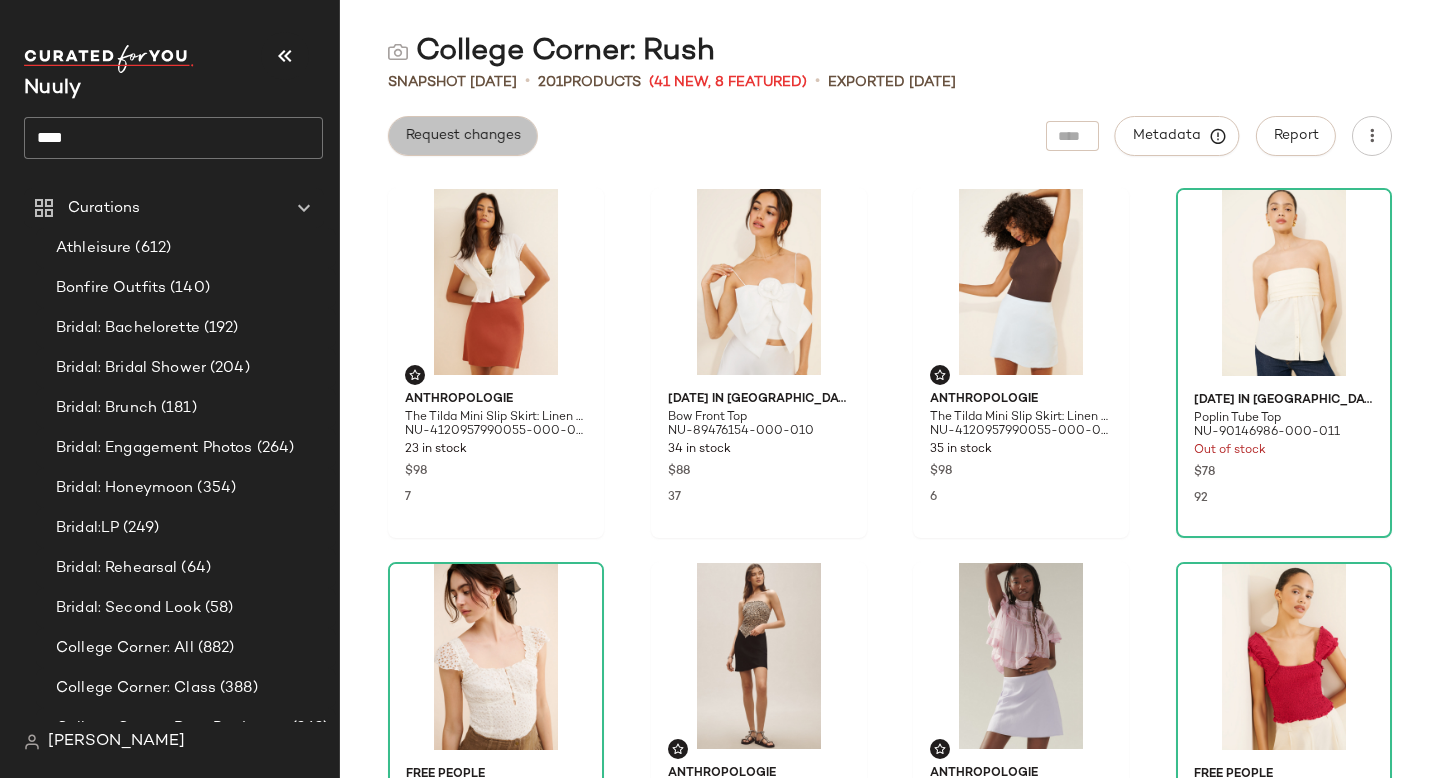click on "Request changes" 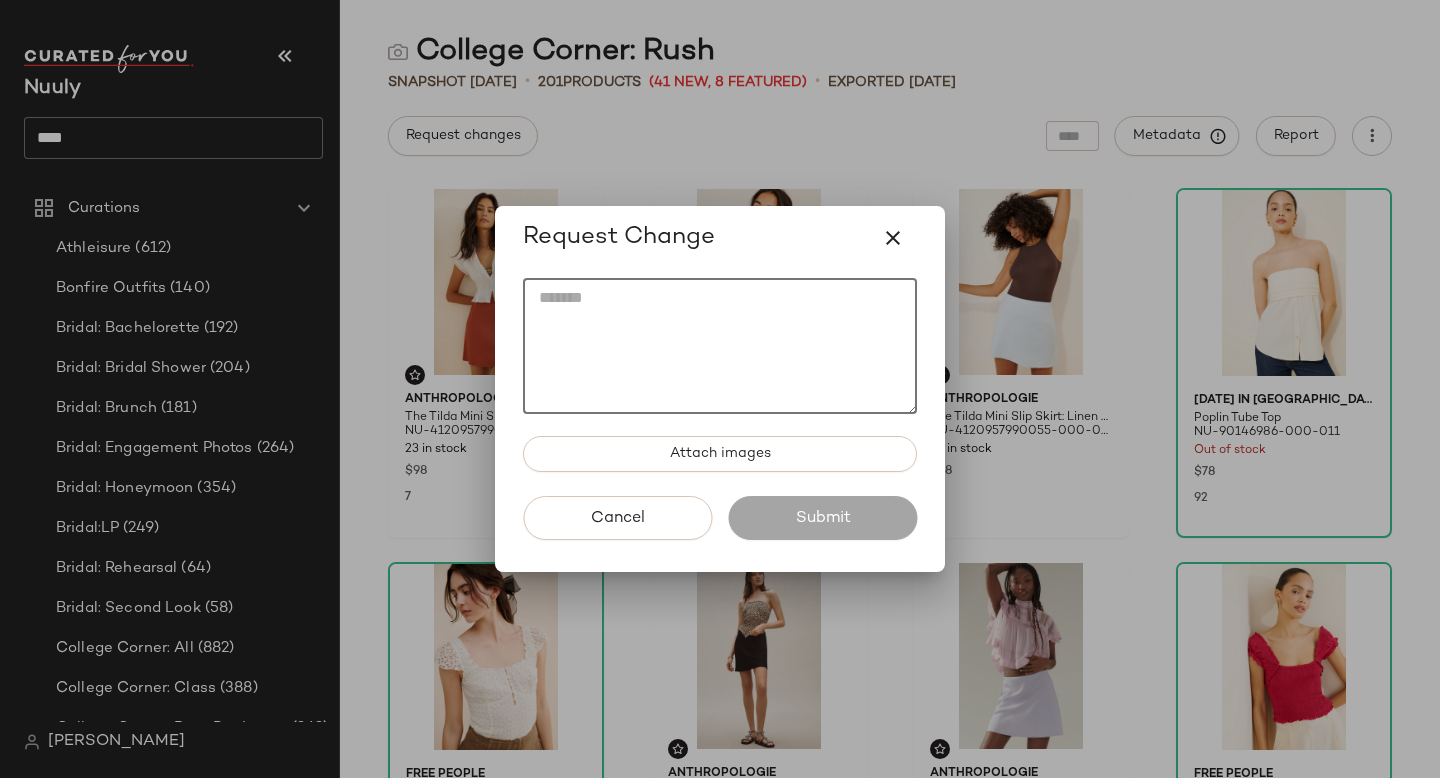 click 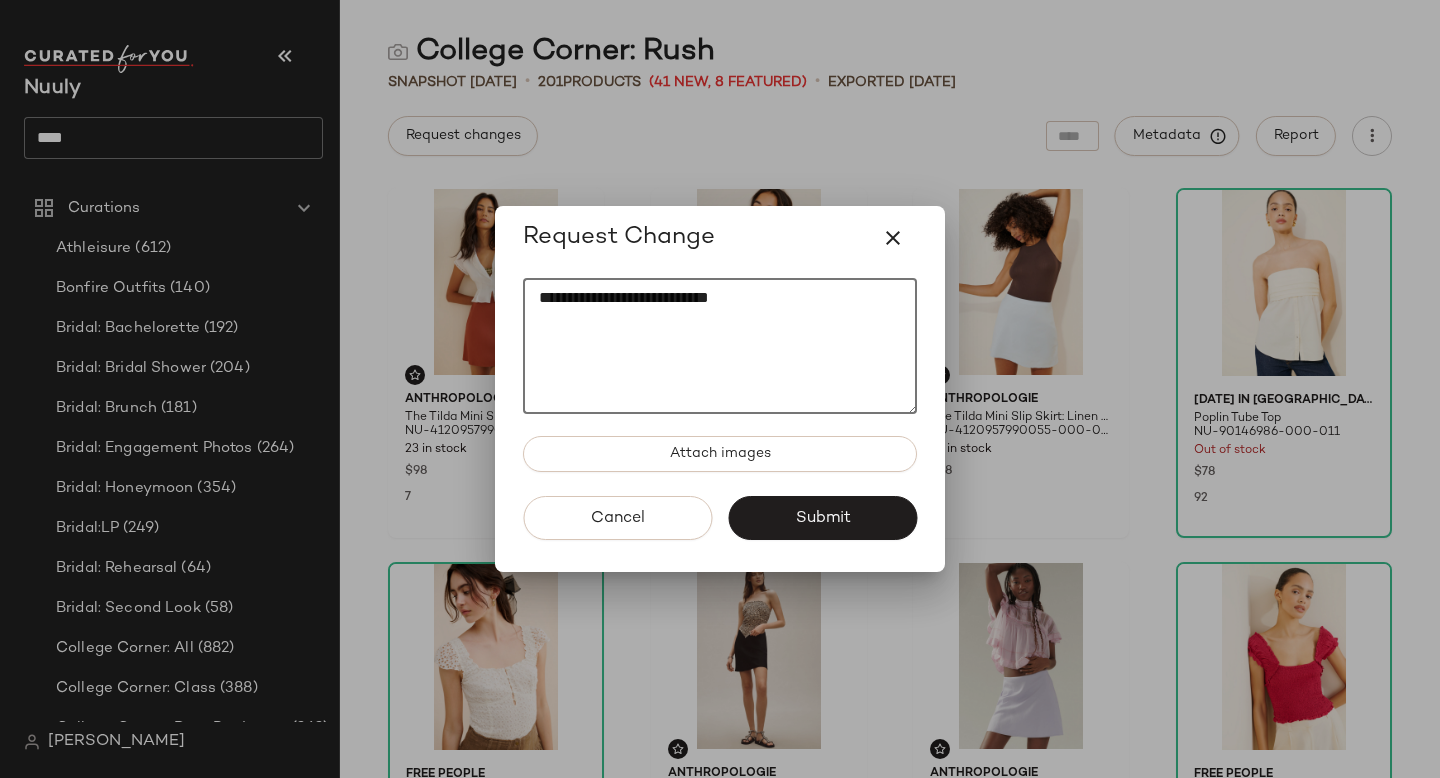 paste on "**********" 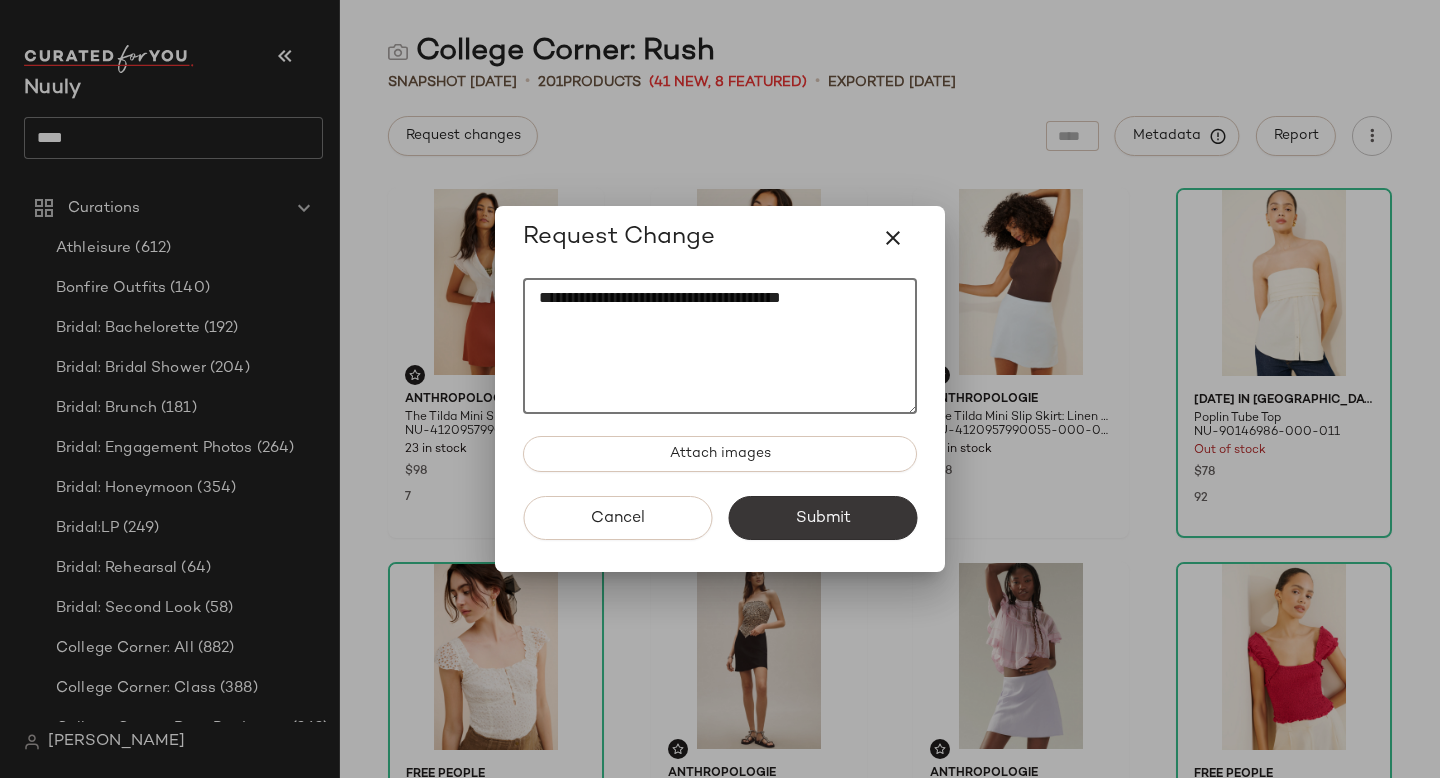 type on "**********" 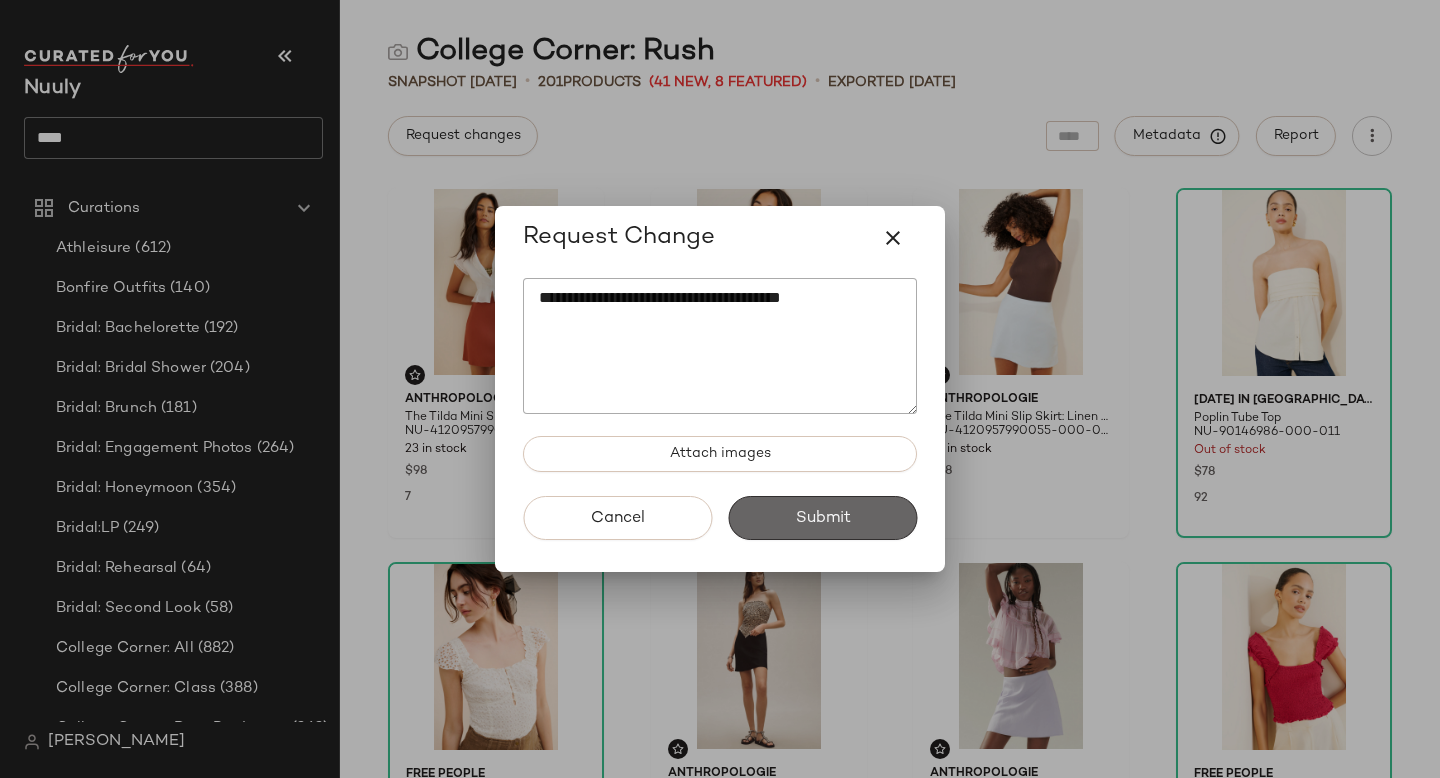 click on "Submit" 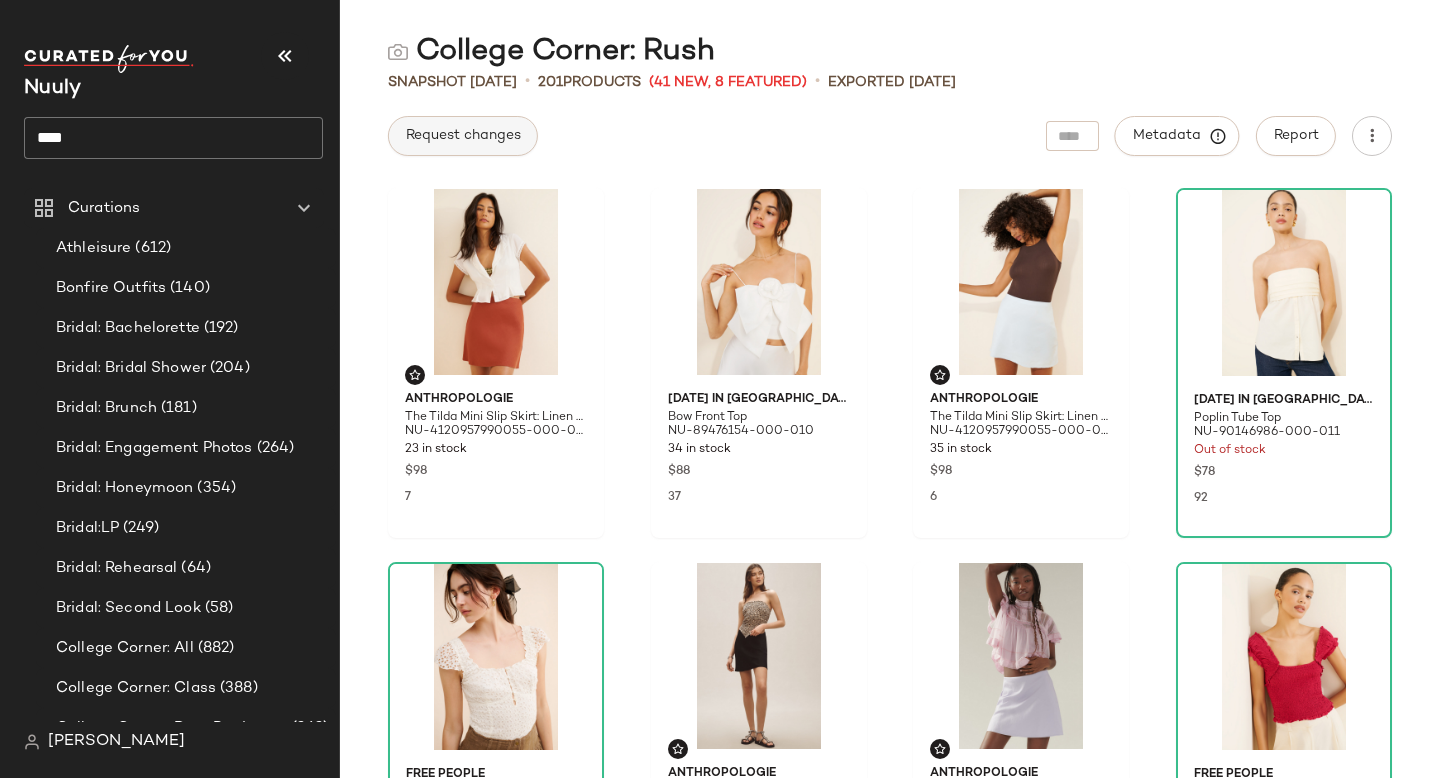 click on "Request changes" 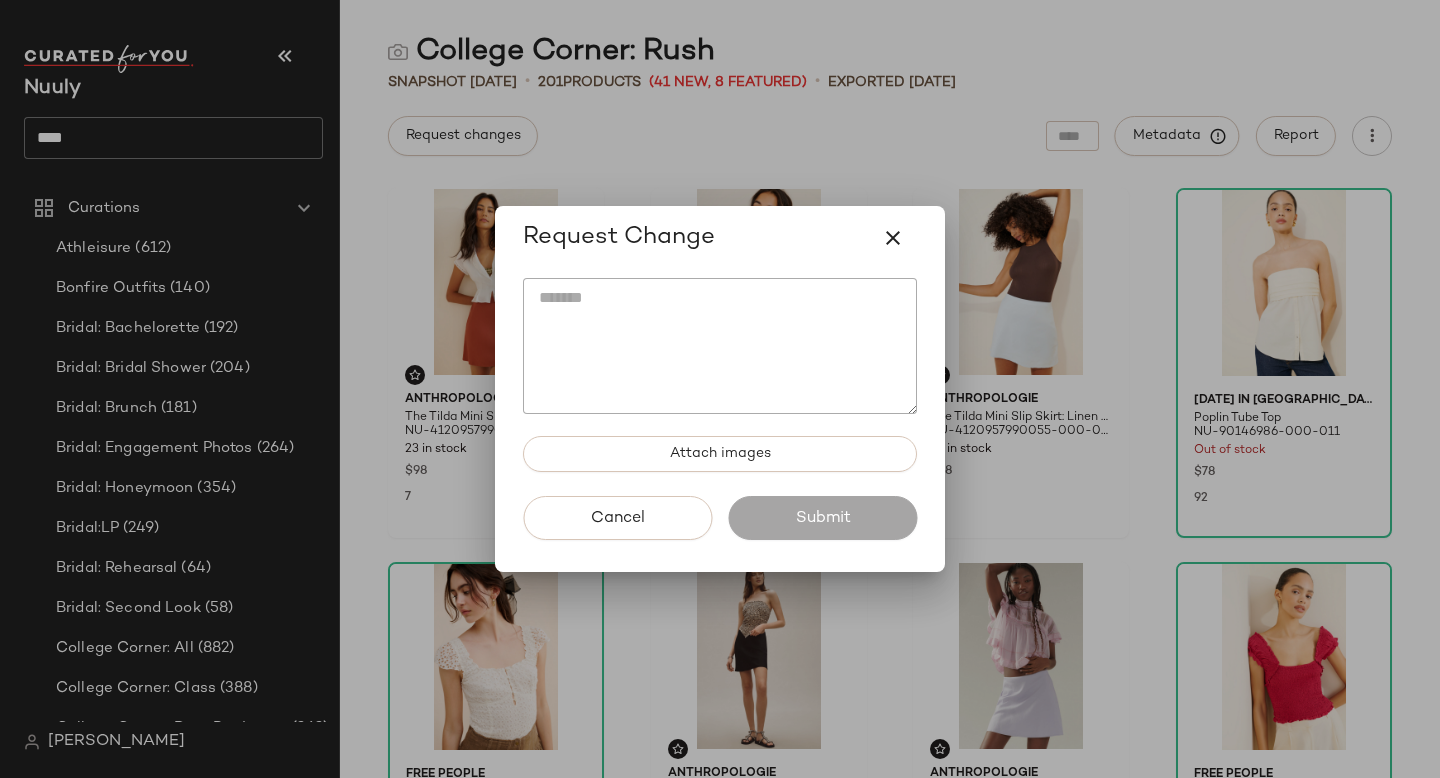 click 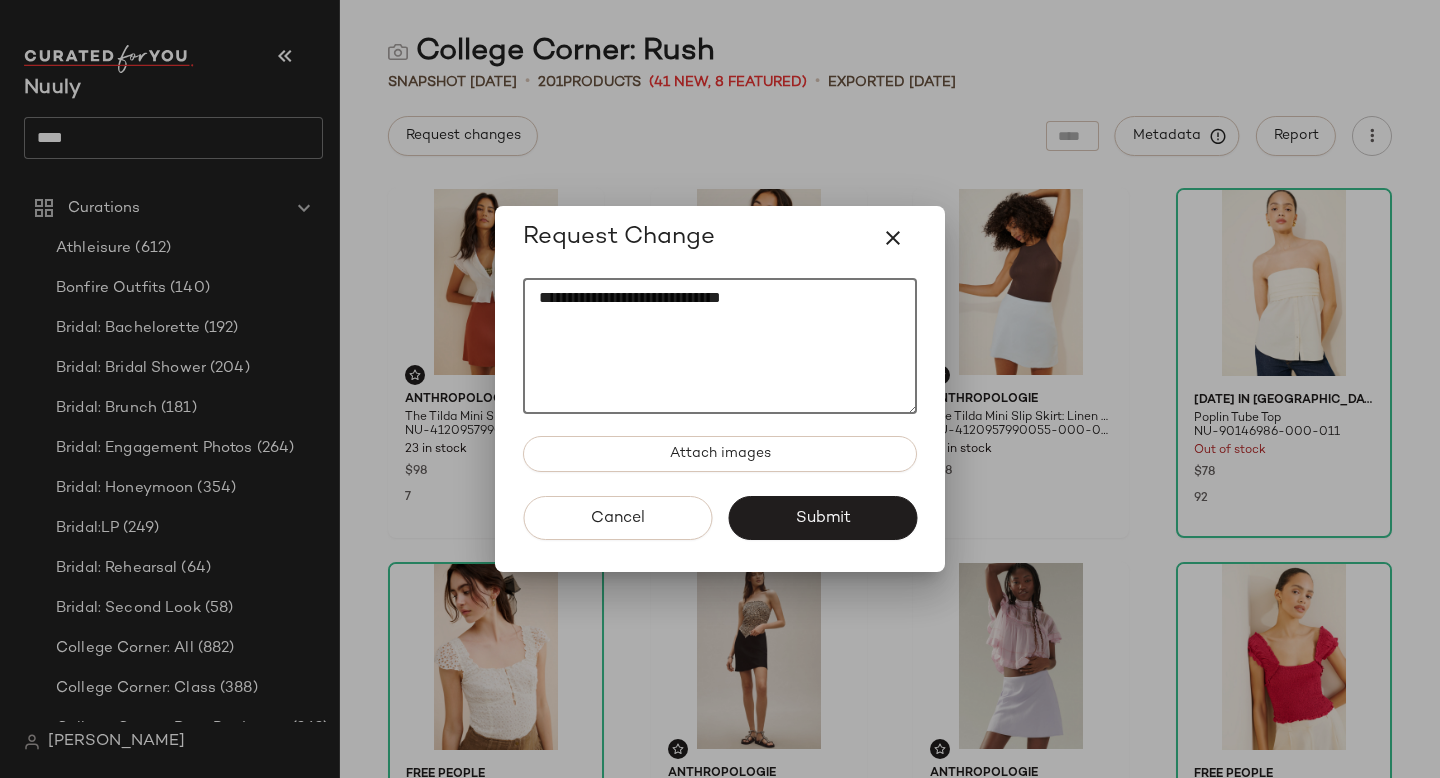 paste on "**********" 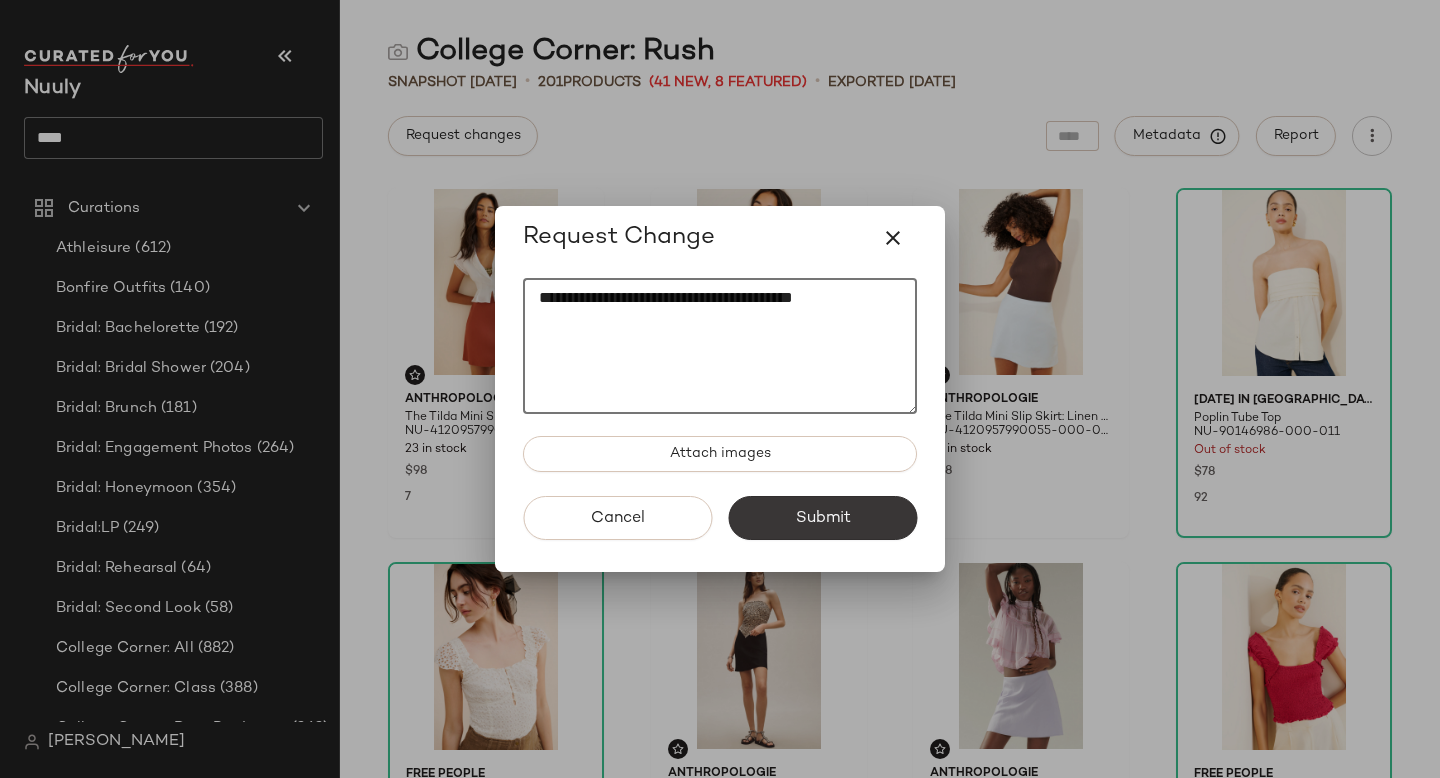 type on "**********" 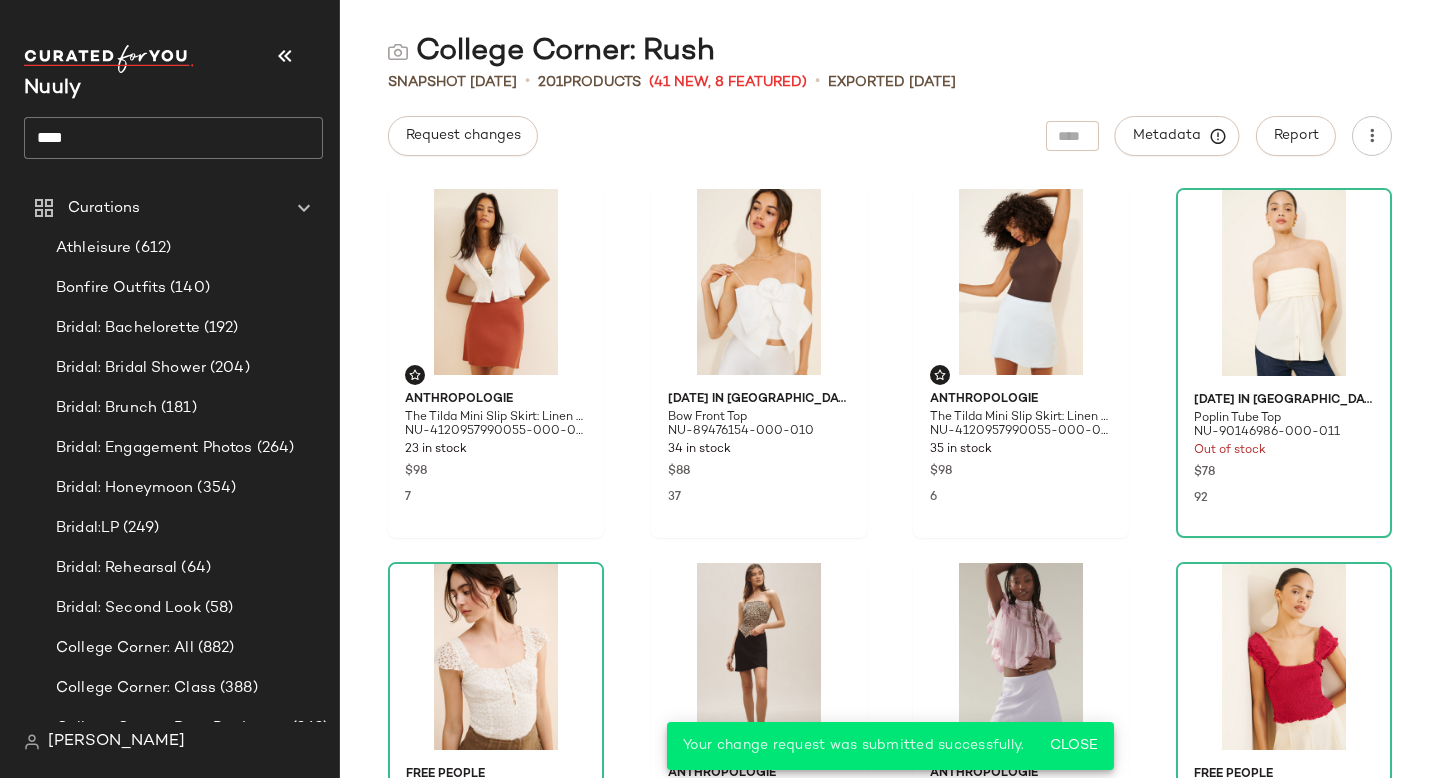 click on "****" 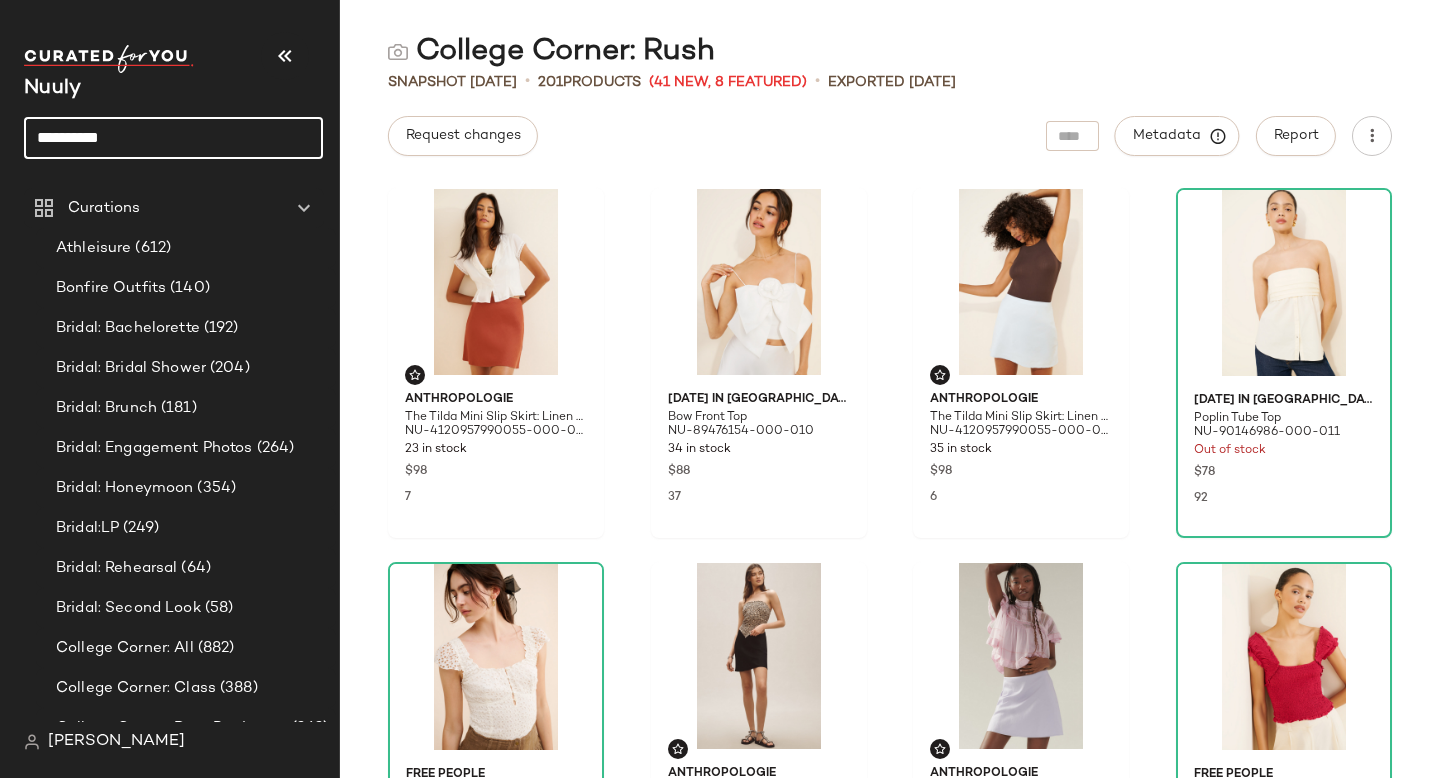 type on "**********" 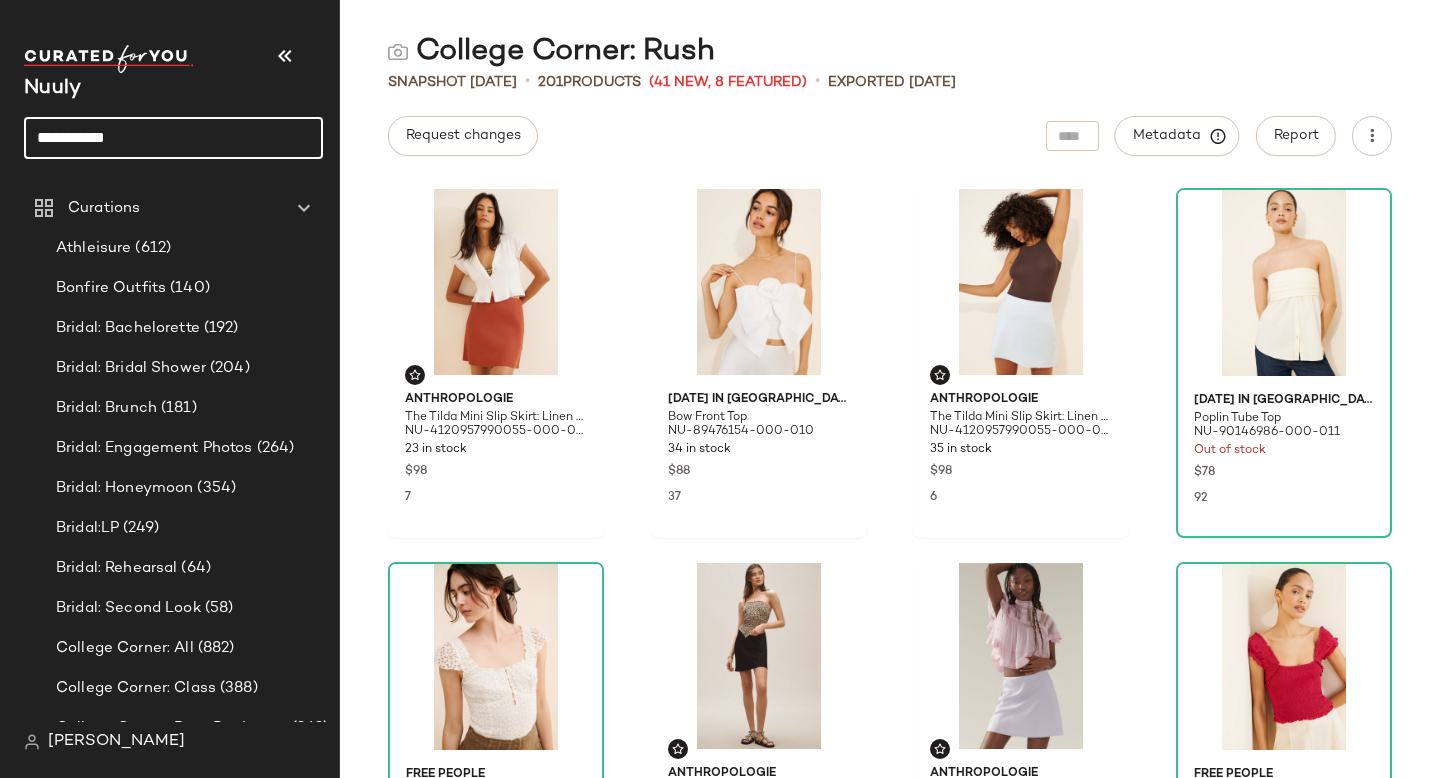 click on "**********" 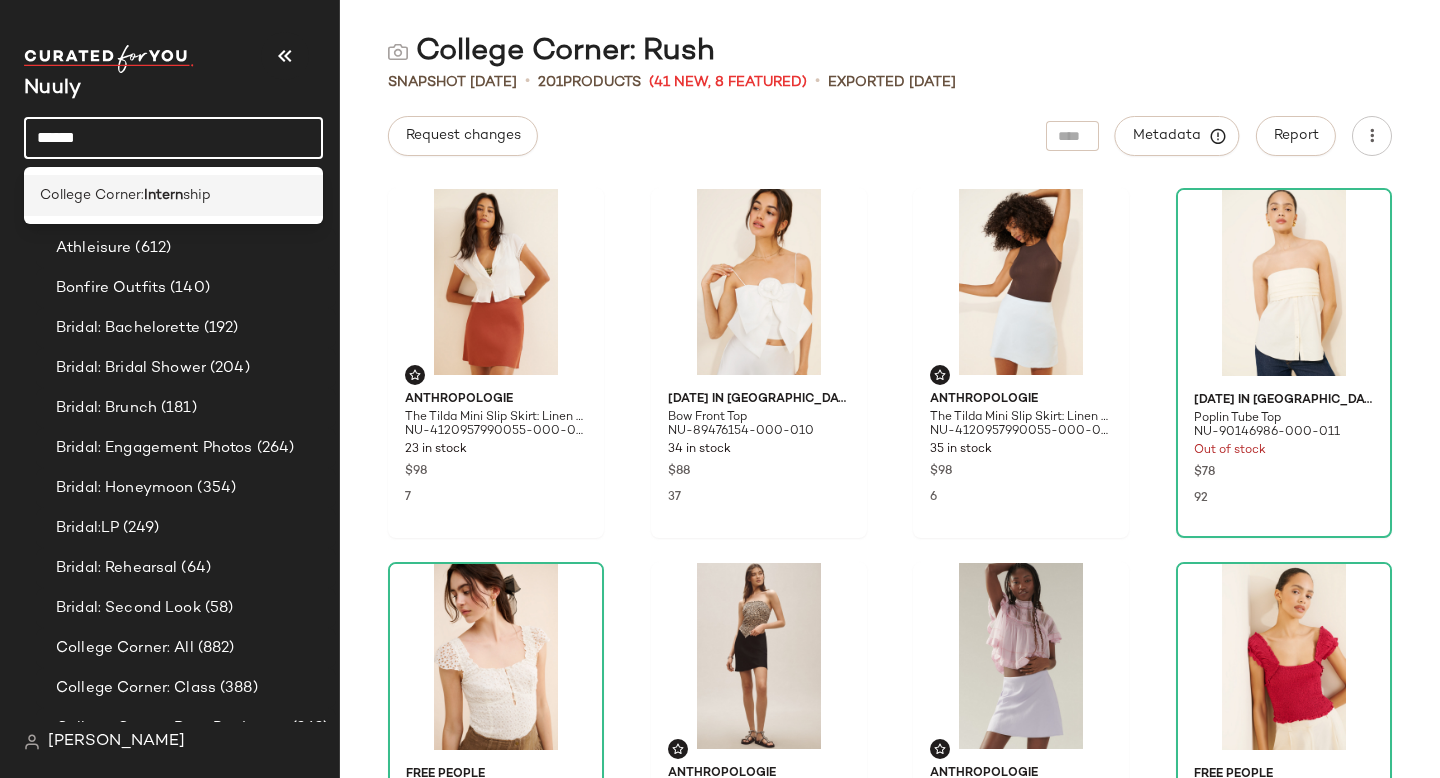 type on "******" 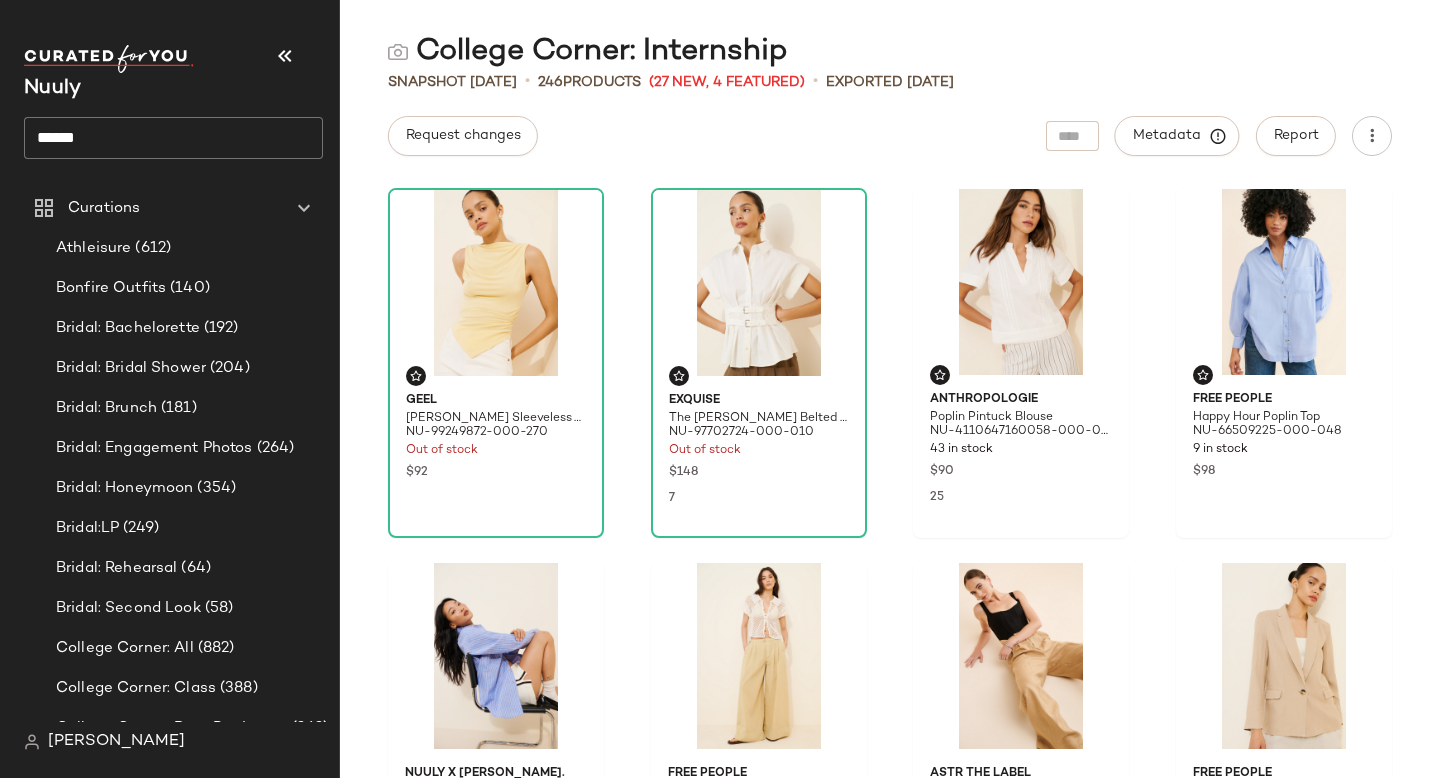 click on "Geel Portia Sleeveless Top NU-99249872-000-270 Out of stock $92 Exquise The Tobie Belted Pleated Blouse NU-97702724-000-010 Out of stock $148 7 Anthropologie Poplin Pintuck Blouse NU-4110647160058-000-010 43 in stock $90 25 Free People Happy Hour Poplin Top NU-66509225-000-048 9 in stock $98 Nuuly x DONNI. Pop Stripe Shirt NU-96383021-000-049 Out of stock $209 1 Free People Paige Pleated Pull-On Trousers NU-97676233-000-224 154 in stock $98 24 ASTR The Label Linen Milani Pants NU-89382634-000-024 82 in stock $128 3 Free People Prep School Blazer NU-97181507-000-012 28 in stock $198 3 Alex Mill Pleated Poplin Mini Skirt NU-96803051-000-001 153 in stock $175 1 Bishop + Young Estella Cable Knit Vest NU-94165875-000-011 59 in stock $110 18 DONNI. The Pop Buttondown Shirt NU-95676052-000-040 4 in stock $209 1 Guizio Pamela Wide-Leg Trousers NU-95067096-000-000 102 in stock $248 1 Pilcro Puff-Sleeve Cotton Crop Top NU-4110660650040-000-211 4 in stock $108 Rumored Simon High-Rise Corduroy Pants NU-96105598-000-012 1" 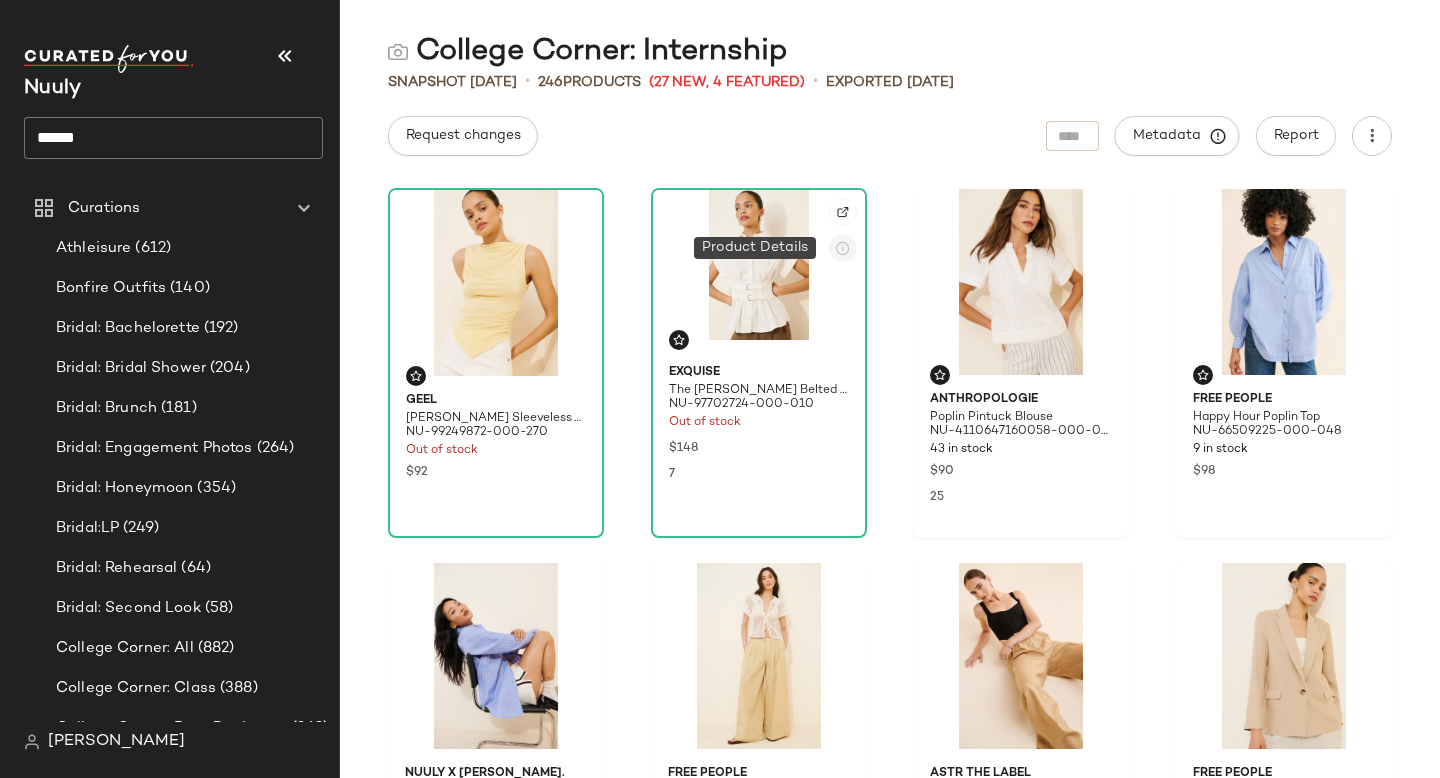 click 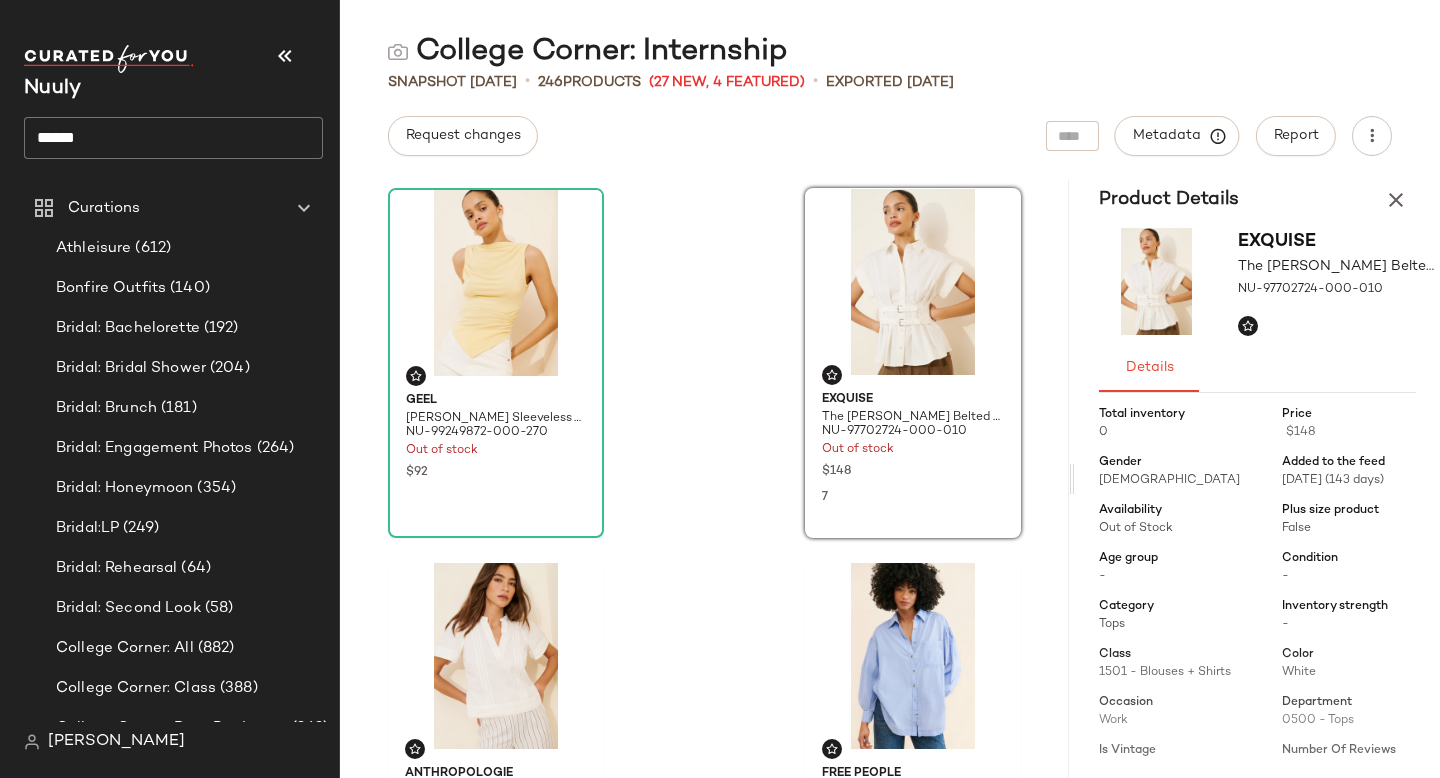 scroll, scrollTop: 0, scrollLeft: 0, axis: both 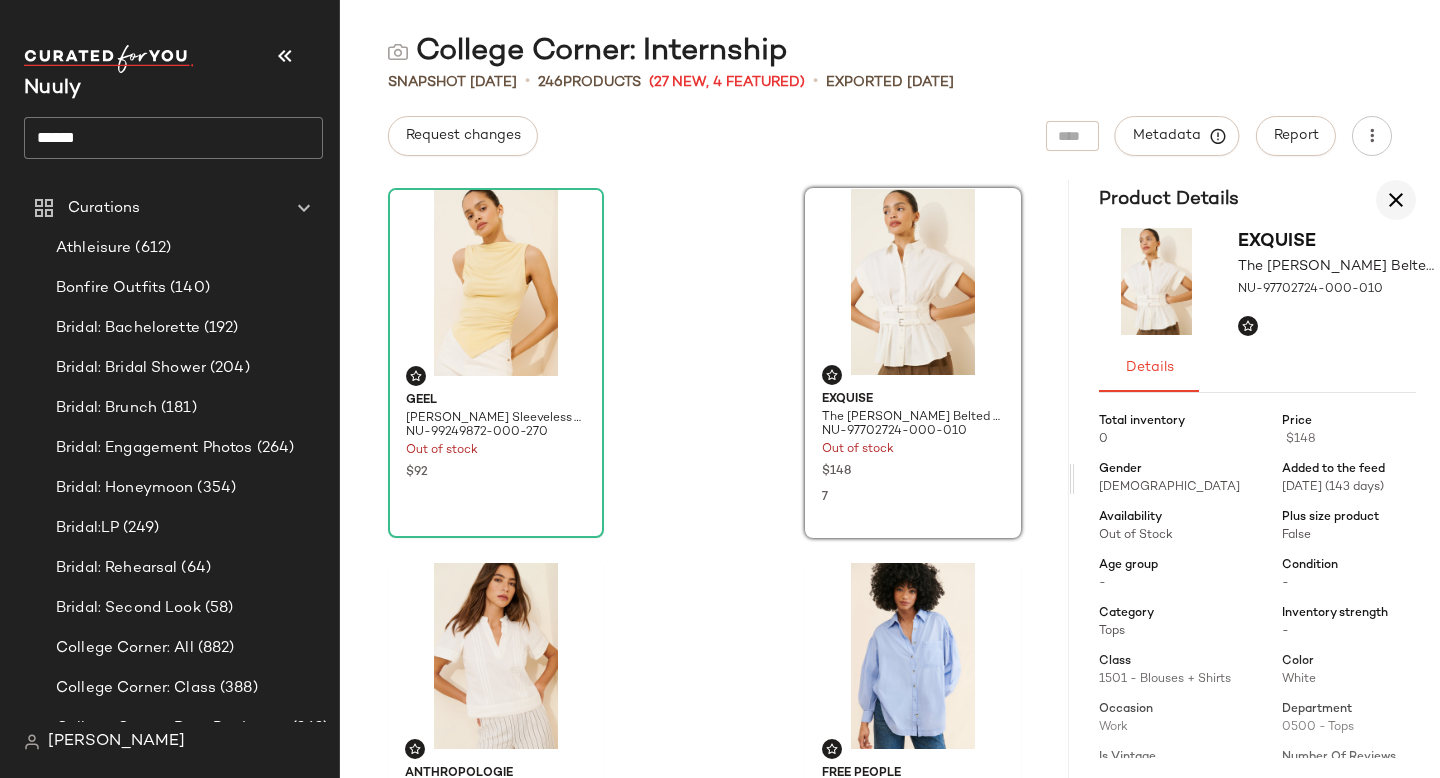 click at bounding box center [1396, 200] 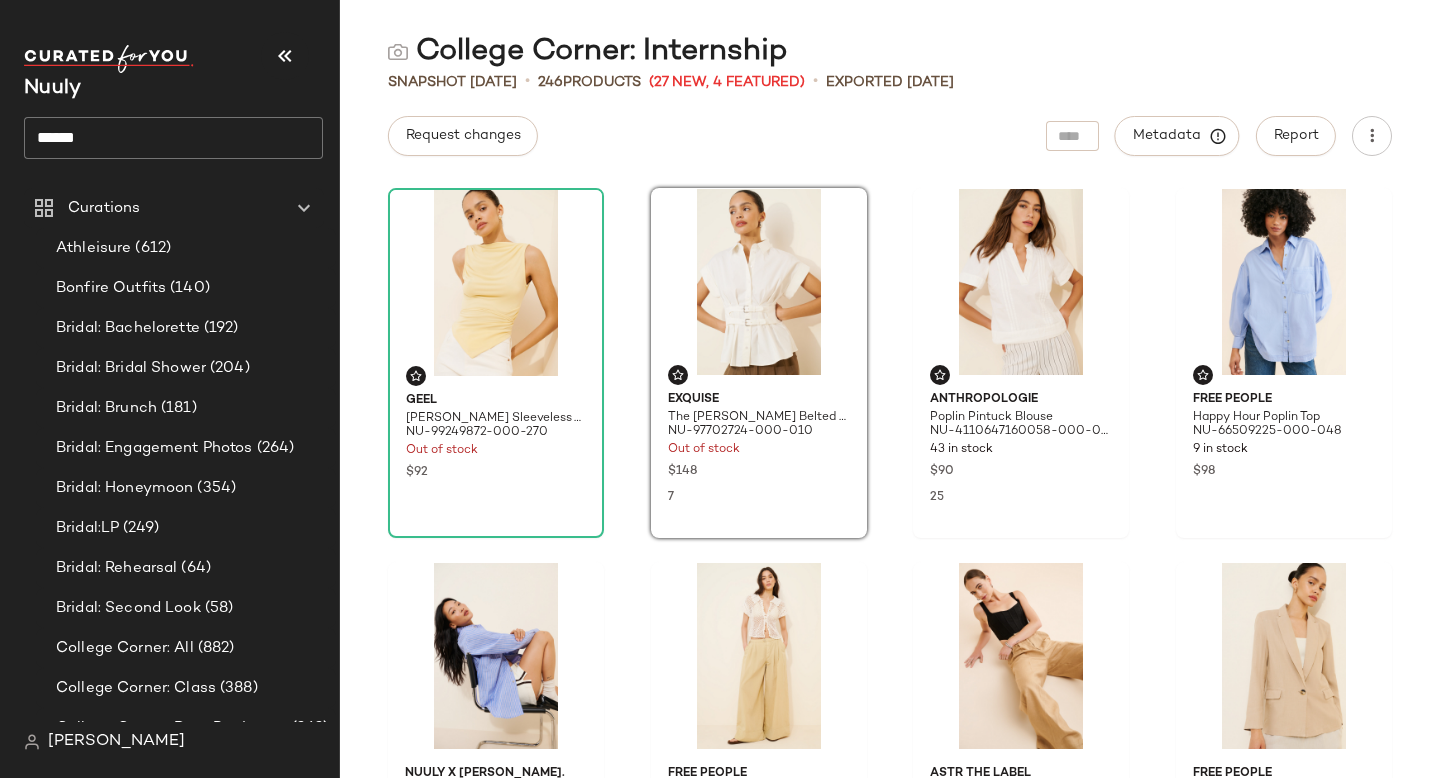 click on "Request changes   Metadata   Report" 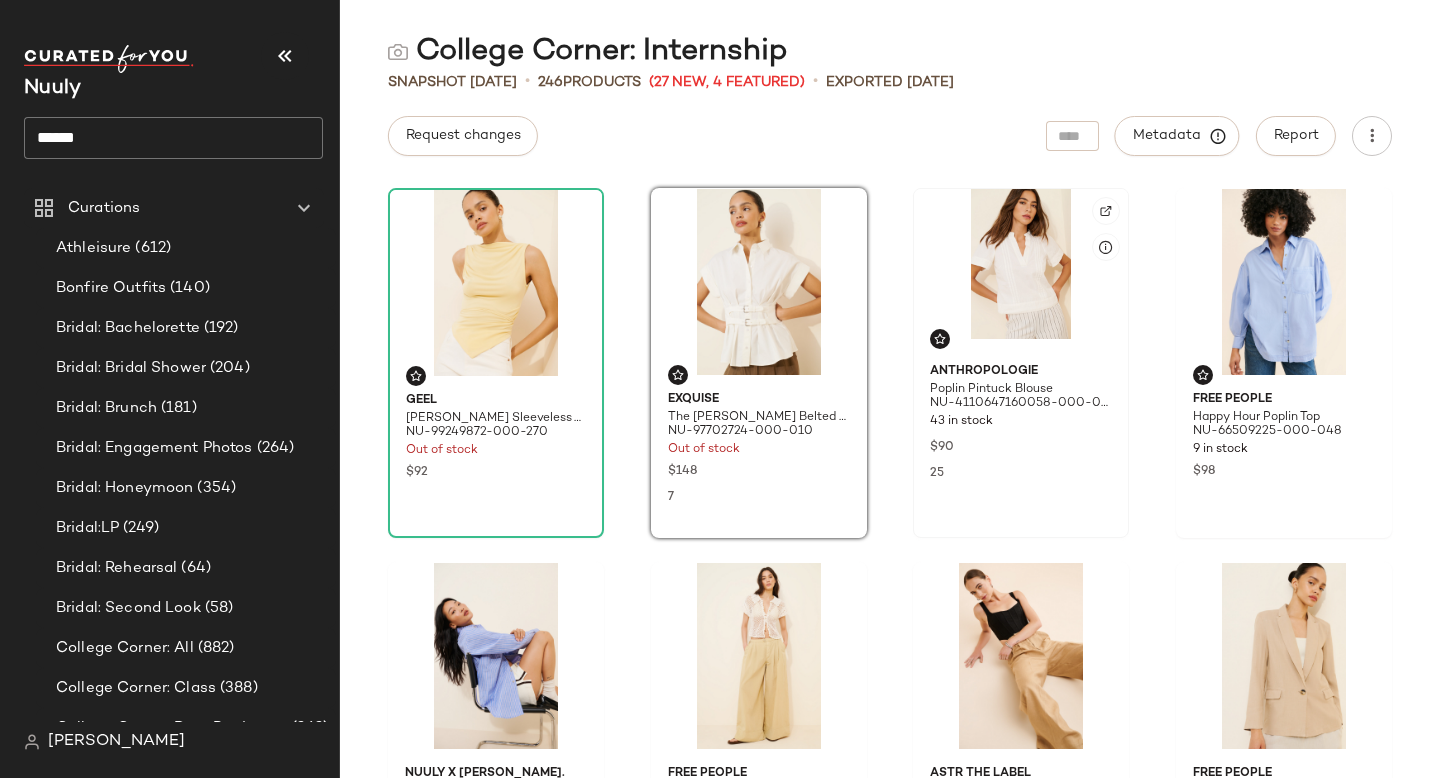 click 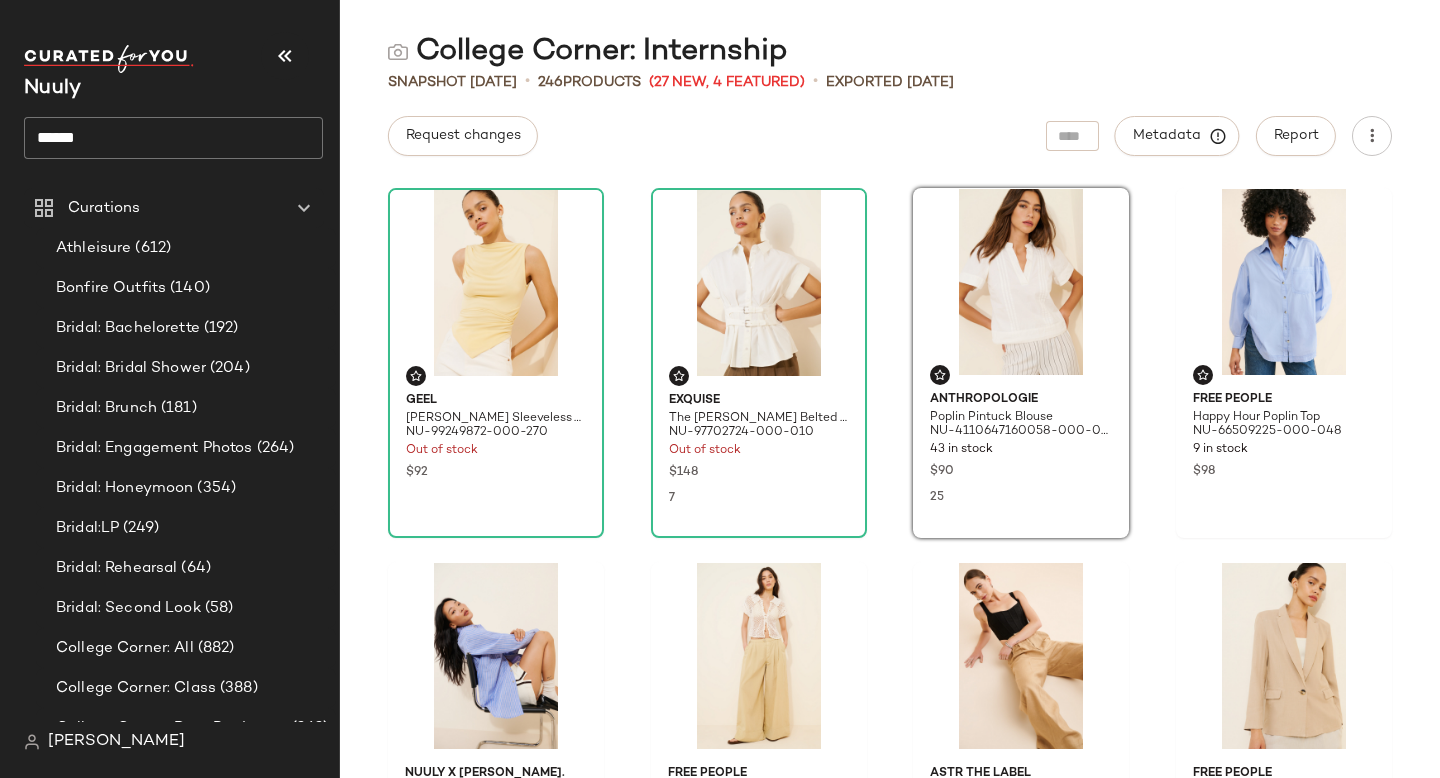 click on "College Corner: Internship  Snapshot Jul 7th  •  246  Products   (27 New, 4 Featured)   •  Exported Jul 7th  Request changes   Metadata   Report  Geel Portia Sleeveless Top NU-99249872-000-270 Out of stock $92 Exquise The Tobie Belted Pleated Blouse NU-97702724-000-010 Out of stock $148 7 Anthropologie Poplin Pintuck Blouse NU-4110647160058-000-010 43 in stock $90 25 Free People Happy Hour Poplin Top NU-66509225-000-048 9 in stock $98 Nuuly x DONNI. Pop Stripe Shirt NU-96383021-000-049 Out of stock $209 1 Free People Paige Pleated Pull-On Trousers NU-97676233-000-224 154 in stock $98 24 ASTR The Label Linen Milani Pants NU-89382634-000-024 82 in stock $128 3 Free People Prep School Blazer NU-97181507-000-012 28 in stock $198 3 Alex Mill Pleated Poplin Mini Skirt NU-96803051-000-001 153 in stock $175 1 Bishop + Young Estella Cable Knit Vest NU-94165875-000-011 59 in stock $110 18 DONNI. The Pop Buttondown Shirt NU-95676052-000-040 4 in stock $209 1 Guizio Pamela Wide-Leg Trousers NU-95067096-000-000 $248" at bounding box center [890, 405] 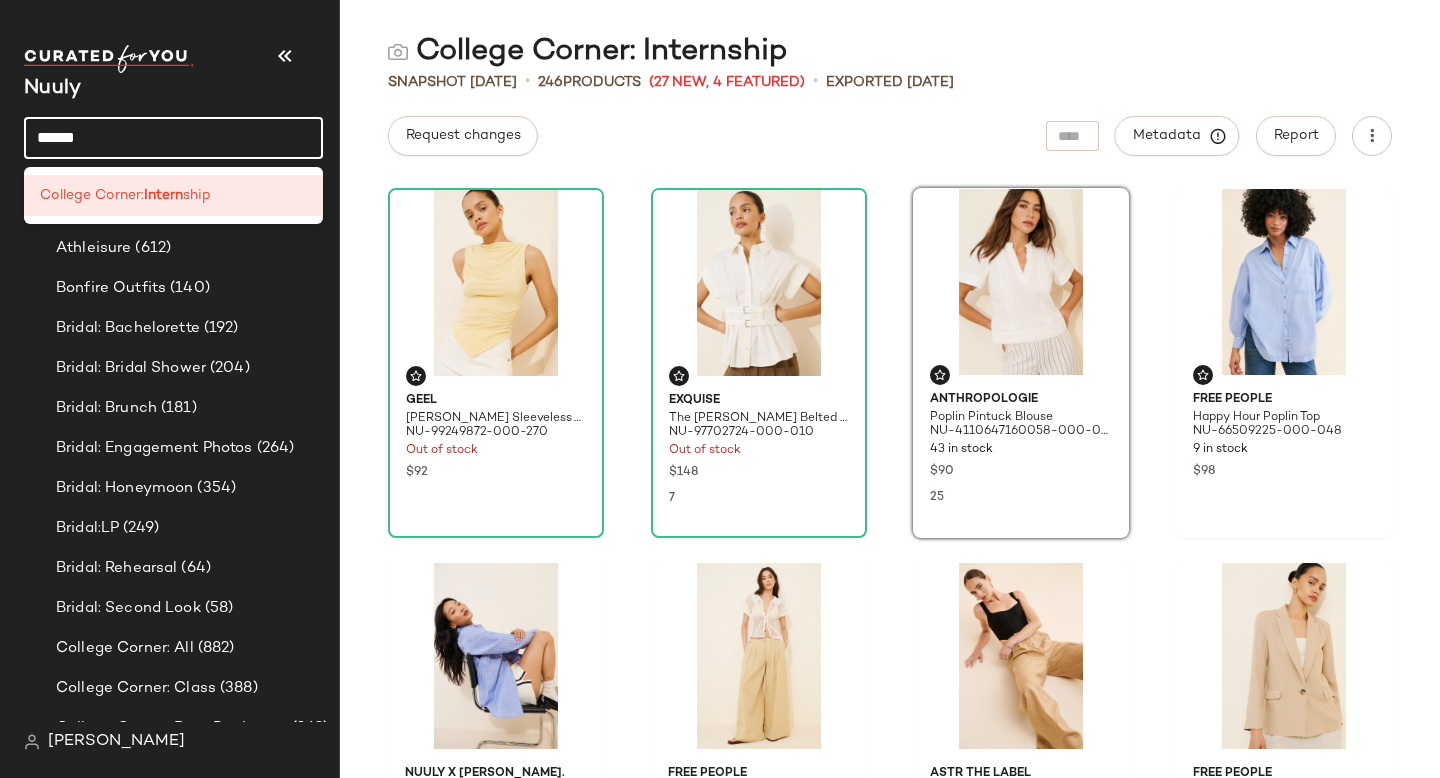 click on "******" 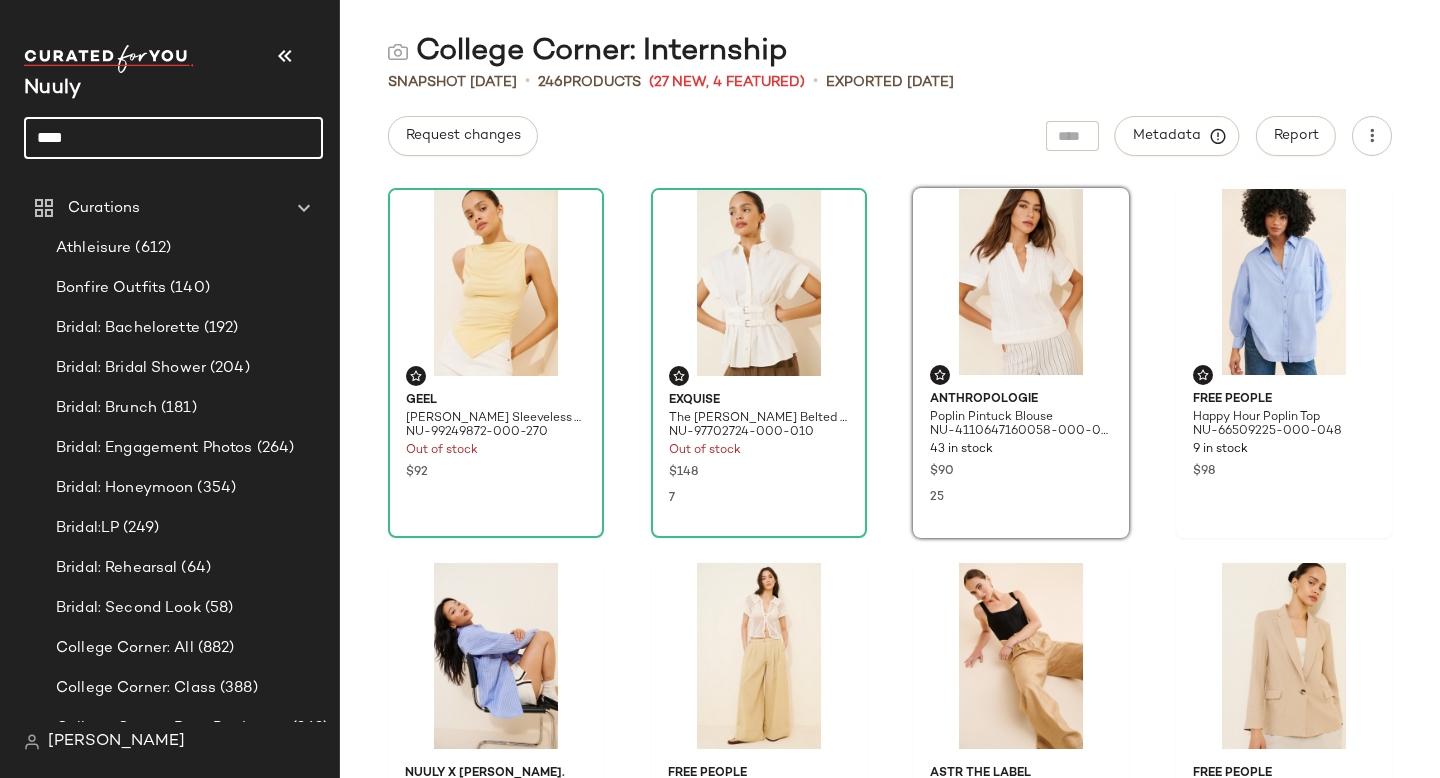 type on "****" 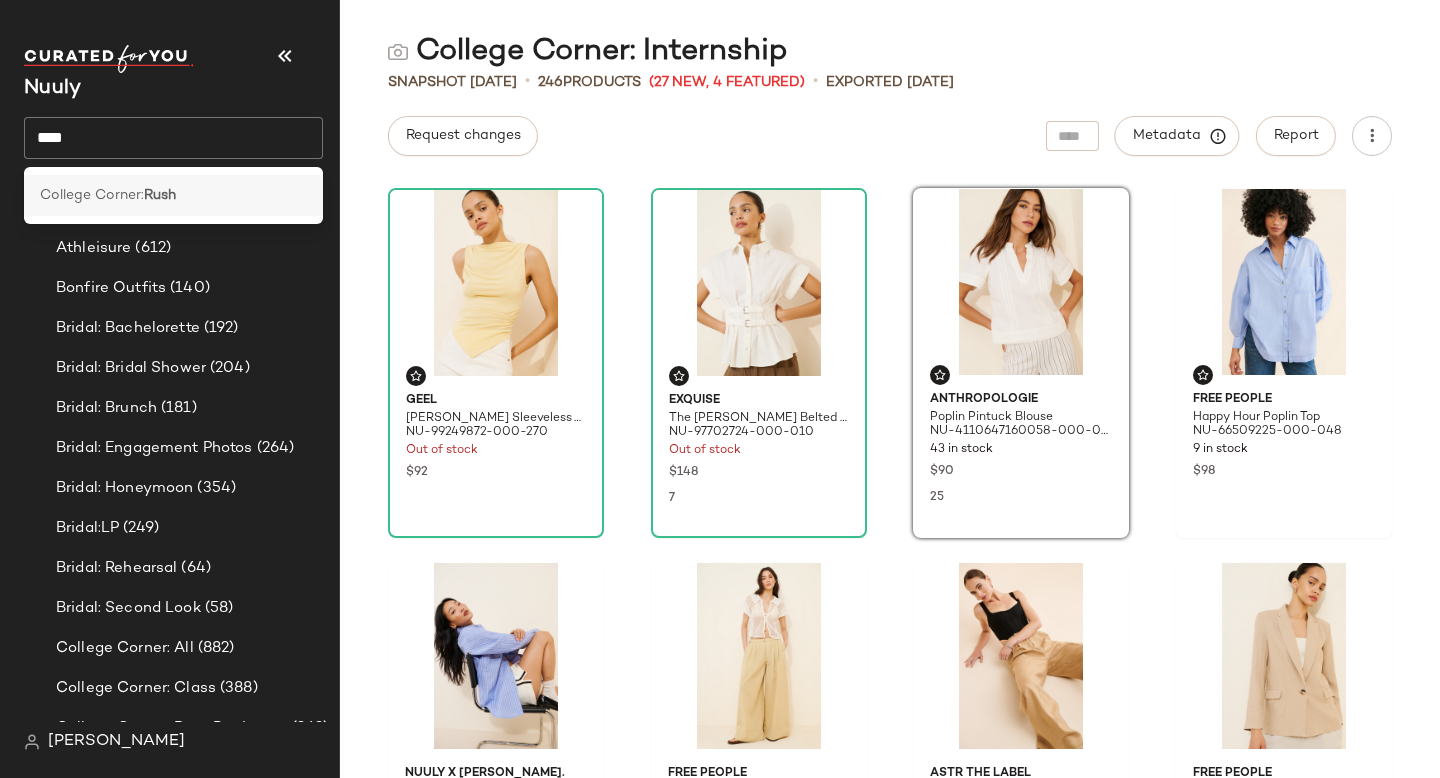 click on "College Corner:  Rush" 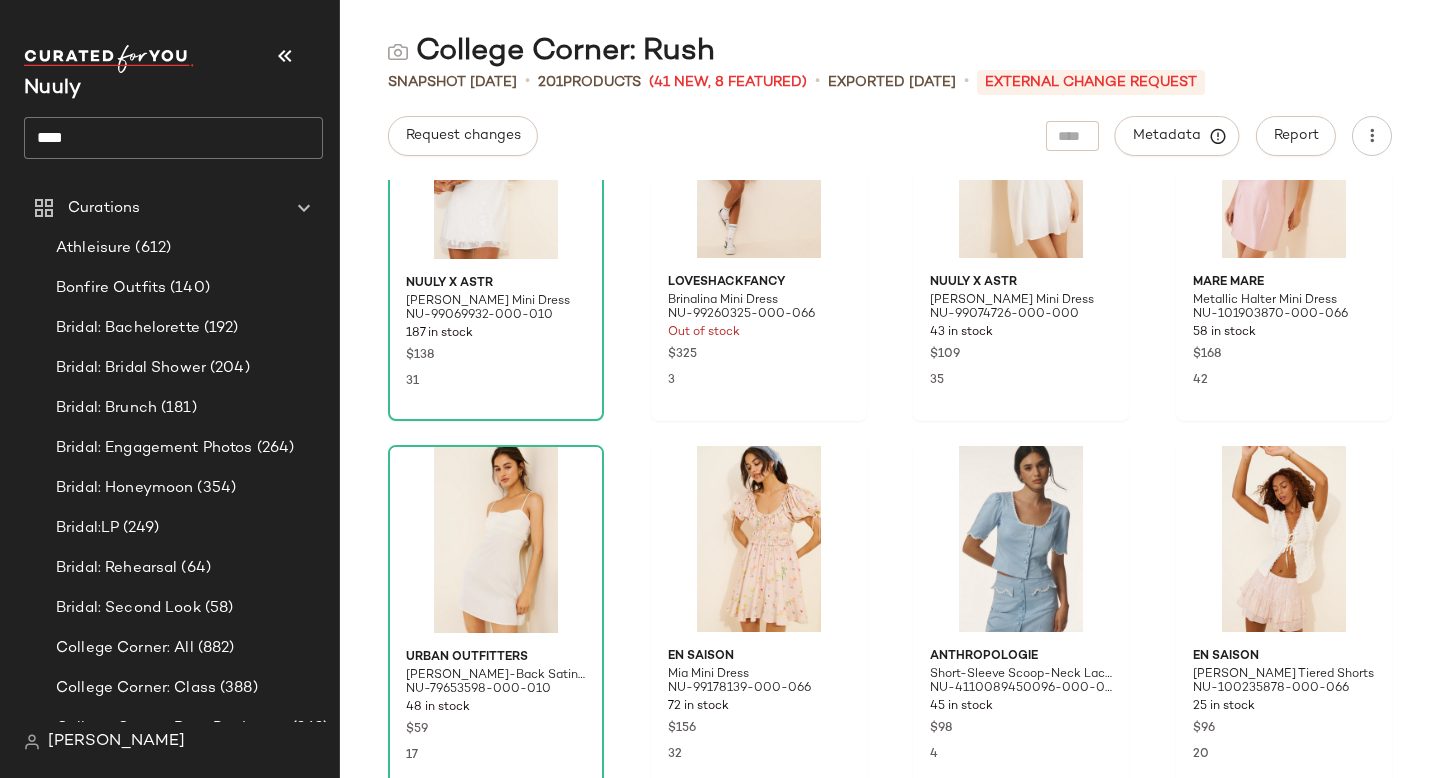 scroll, scrollTop: 2050, scrollLeft: 0, axis: vertical 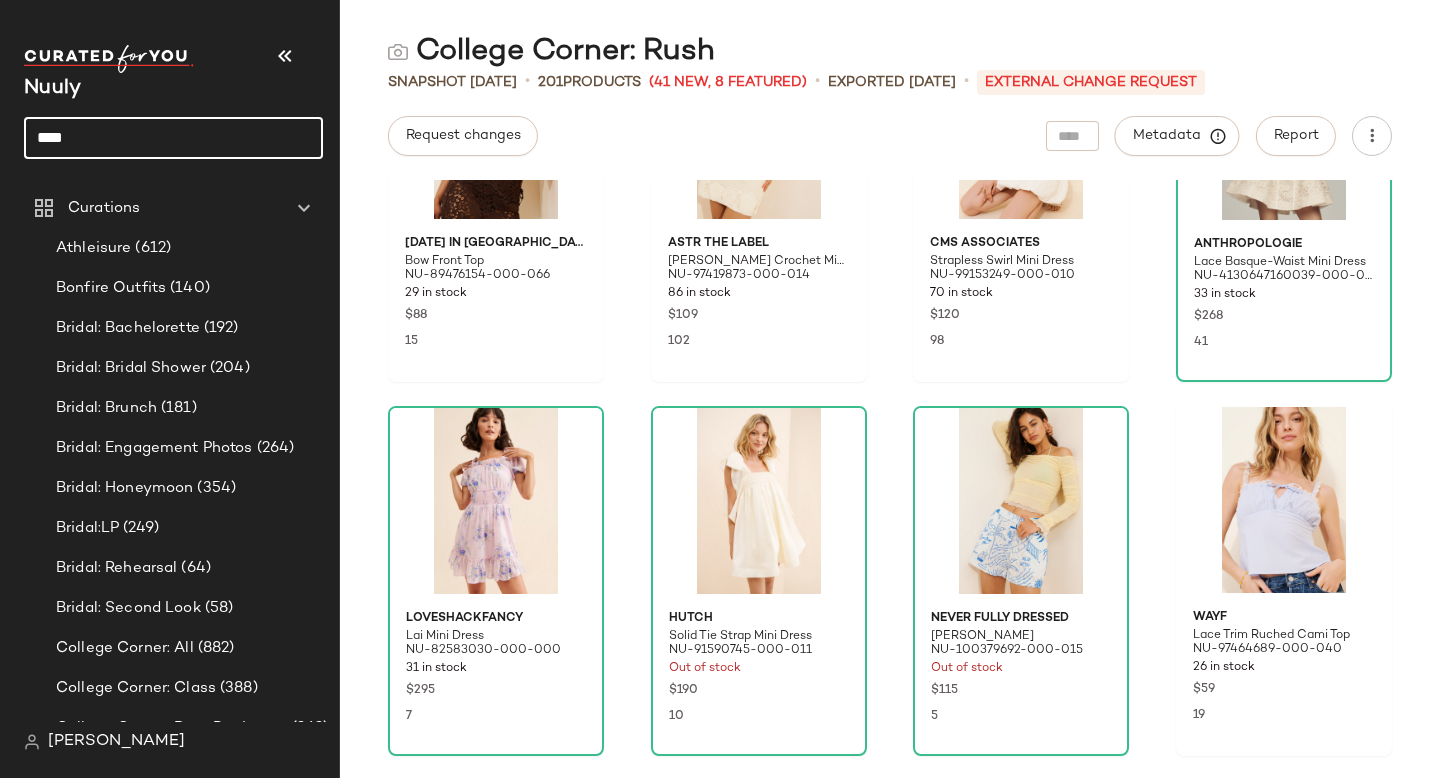 click on "****" 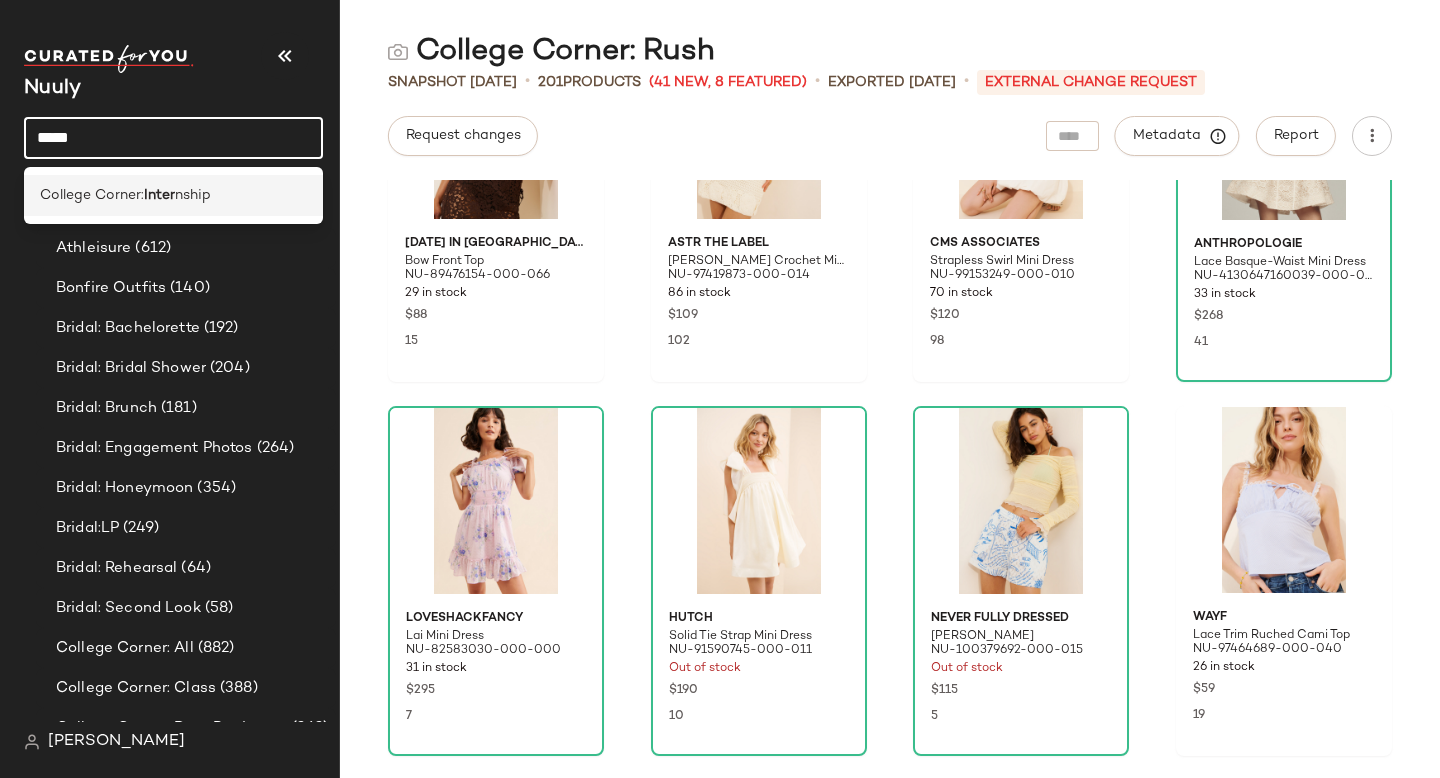 type on "*****" 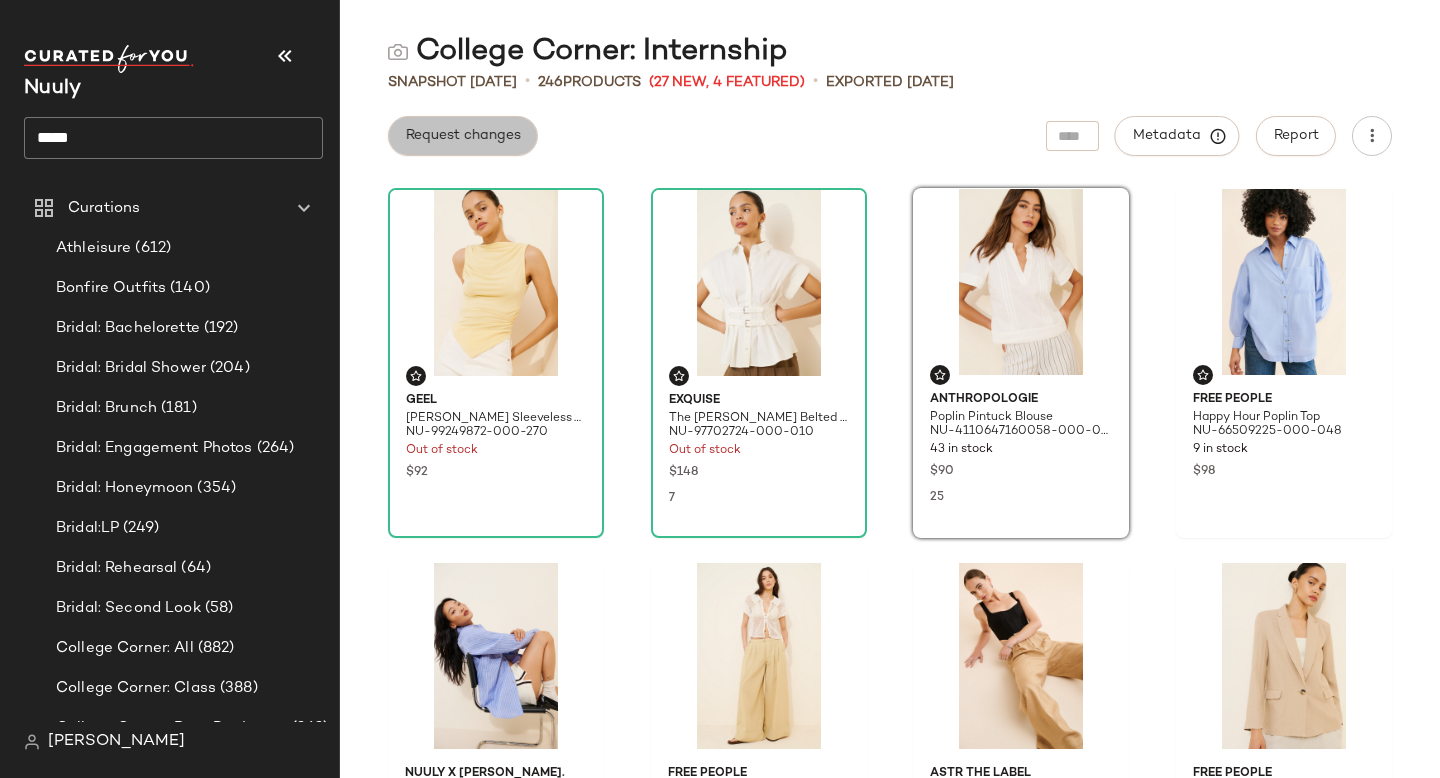 click on "Request changes" 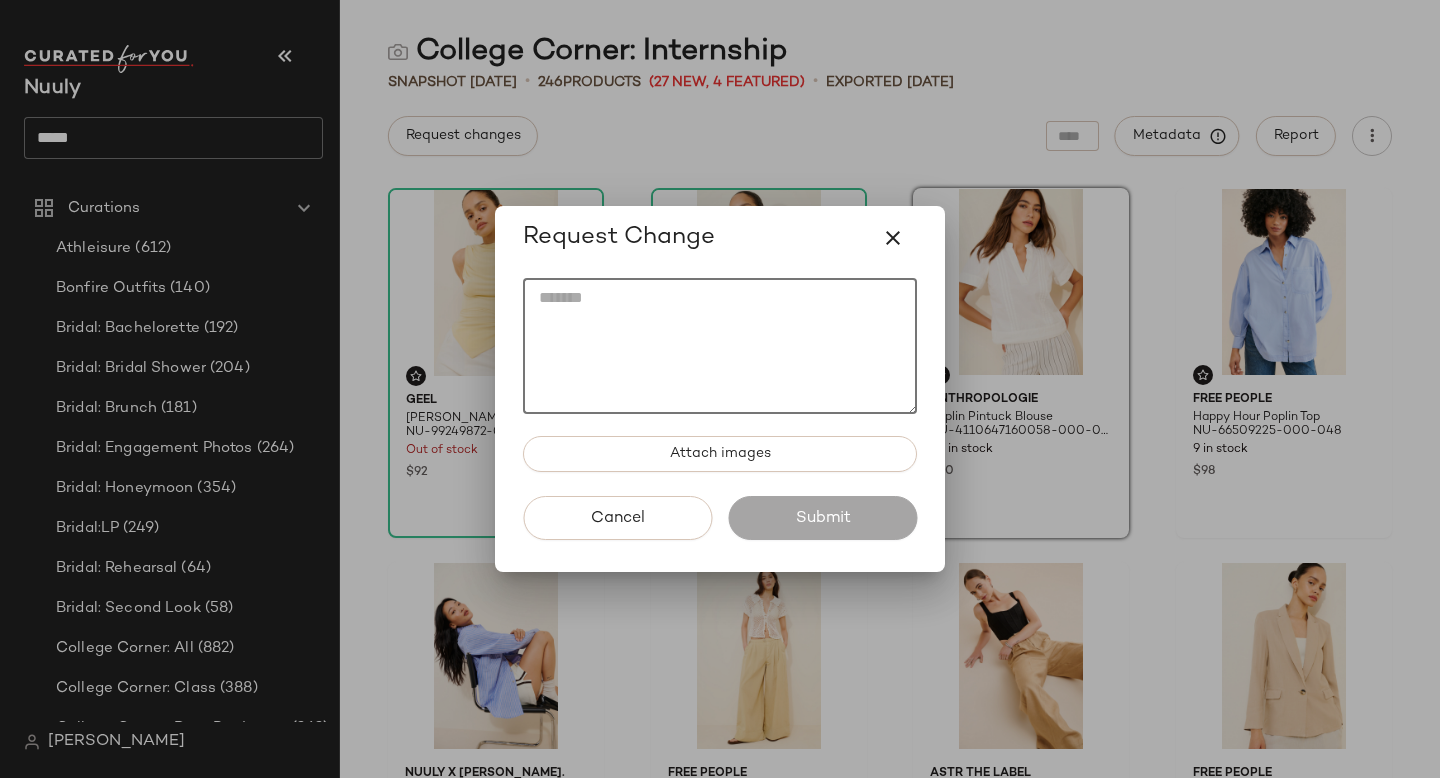 click 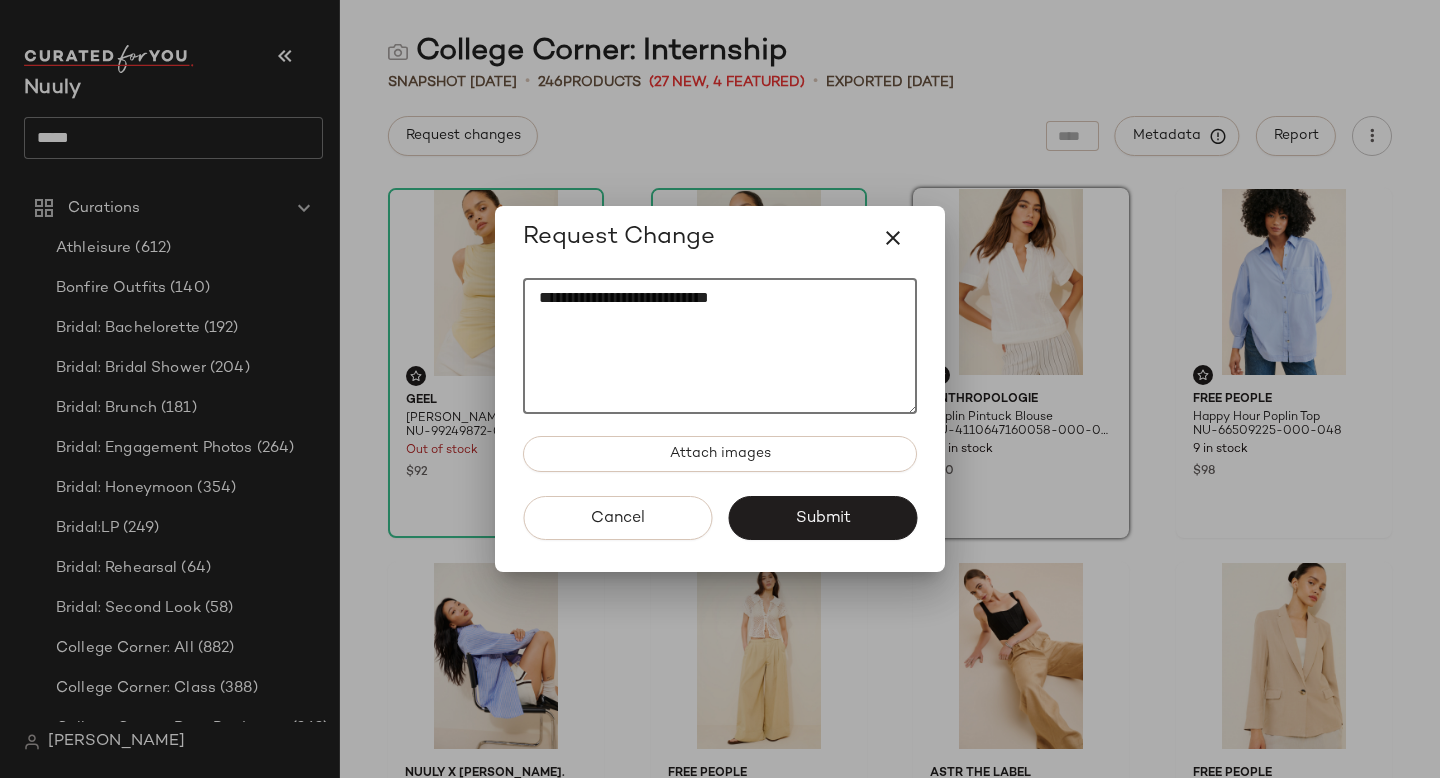 paste on "**********" 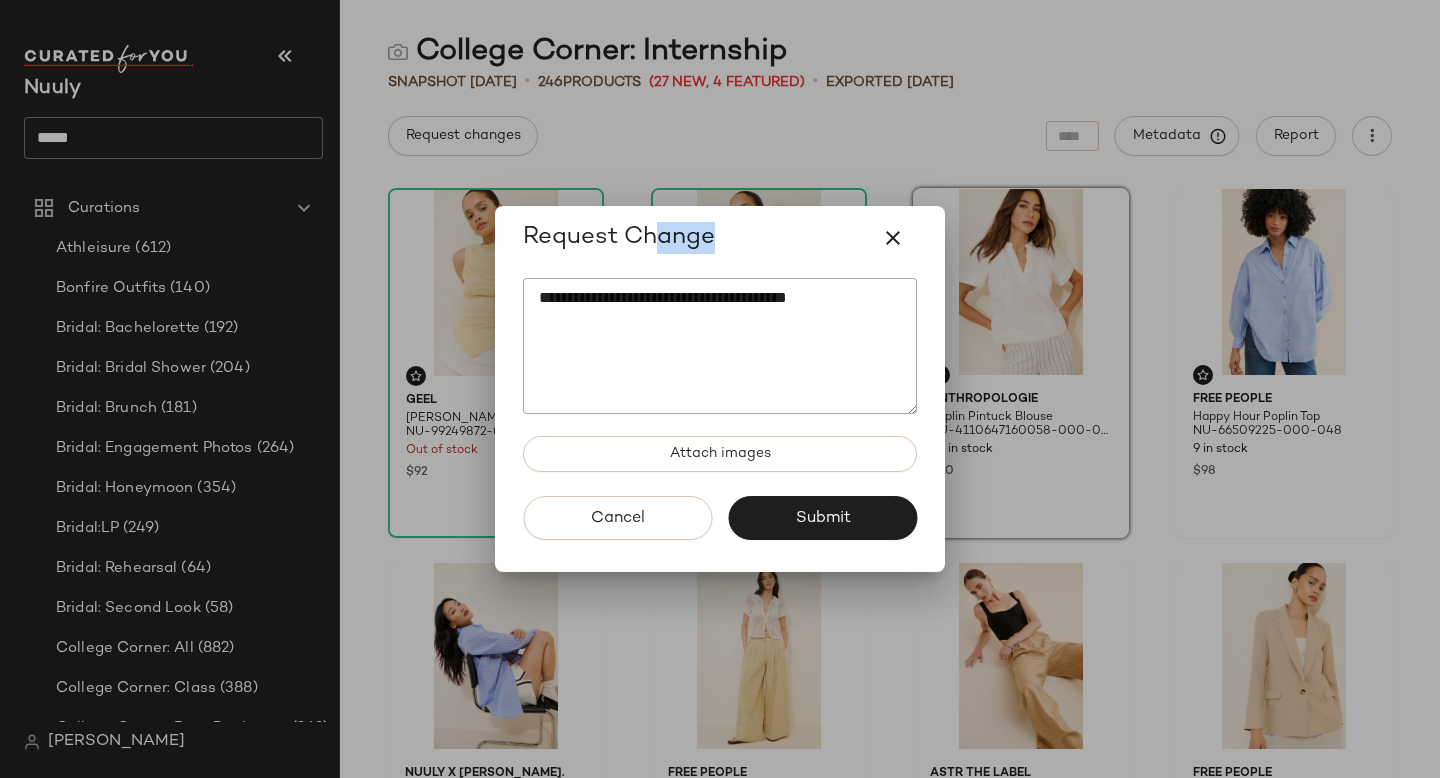 drag, startPoint x: 806, startPoint y: 232, endPoint x: 639, endPoint y: 228, distance: 167.0479 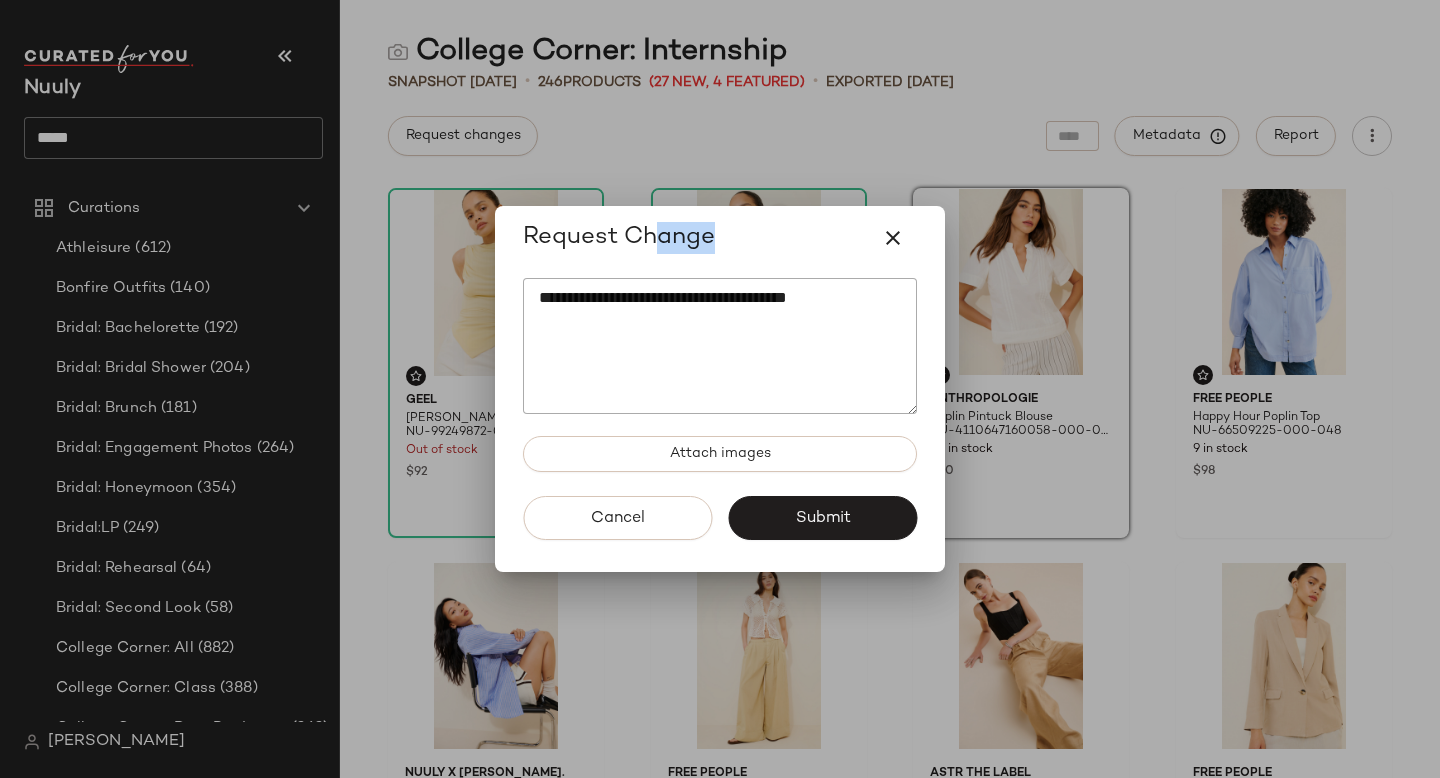 click on "Request Change" at bounding box center [720, 238] 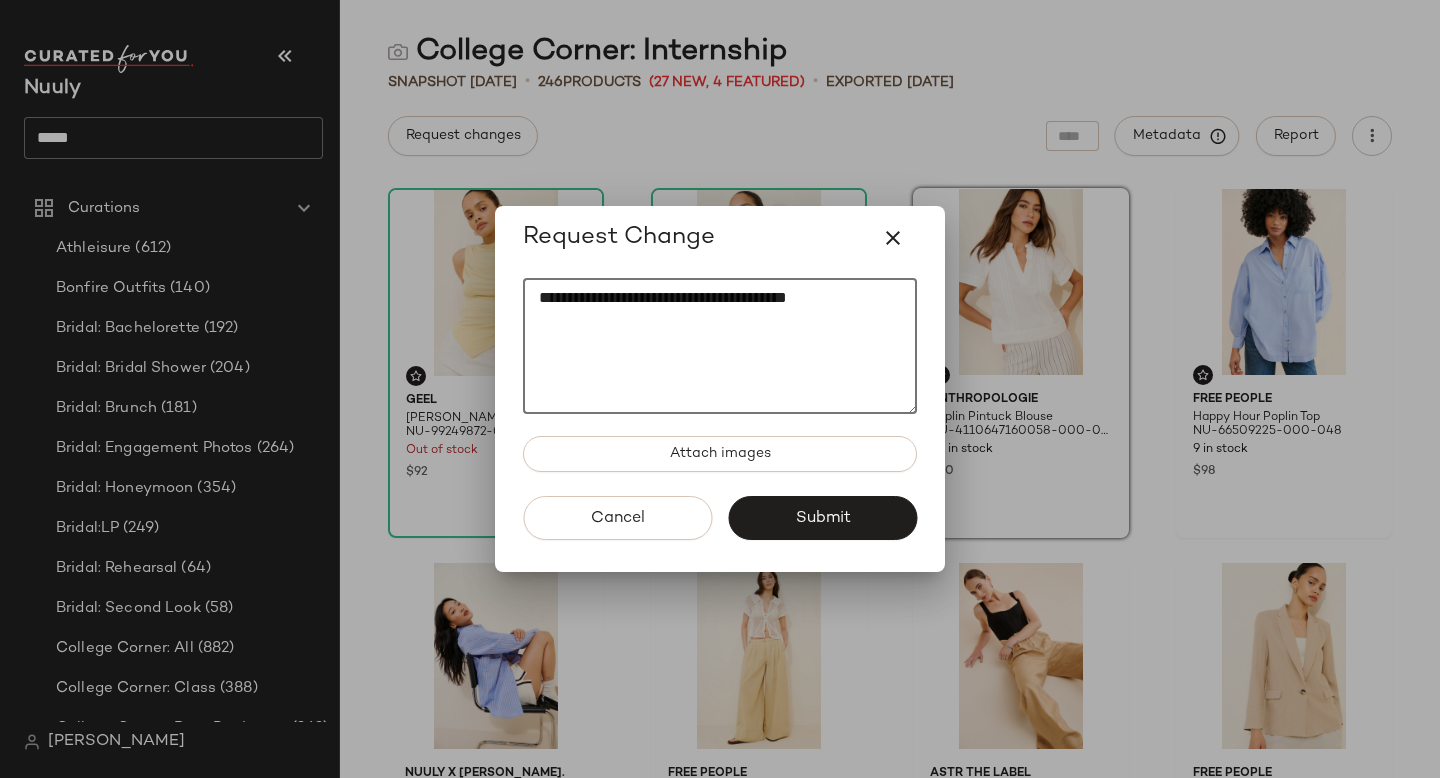 drag, startPoint x: 754, startPoint y: 294, endPoint x: 892, endPoint y: 294, distance: 138 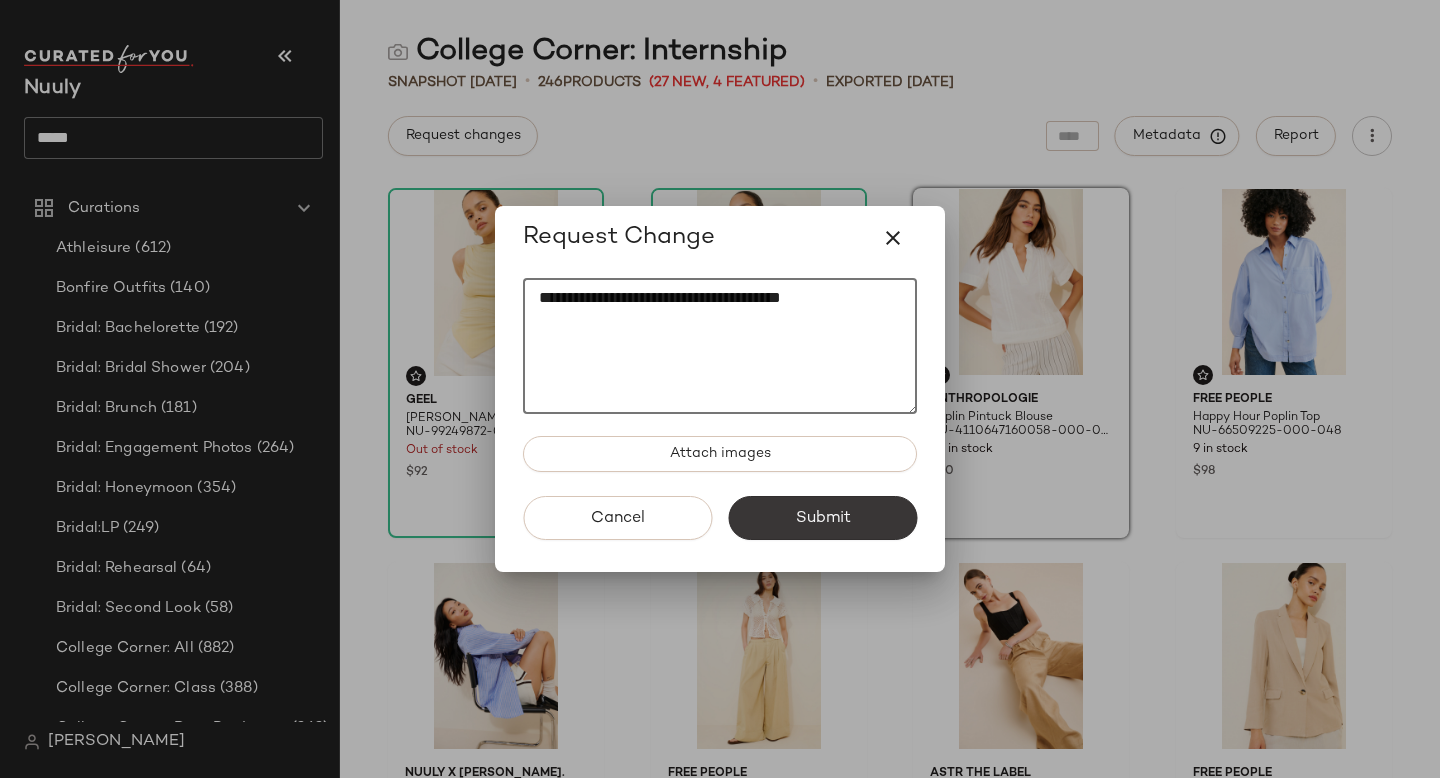 type on "**********" 